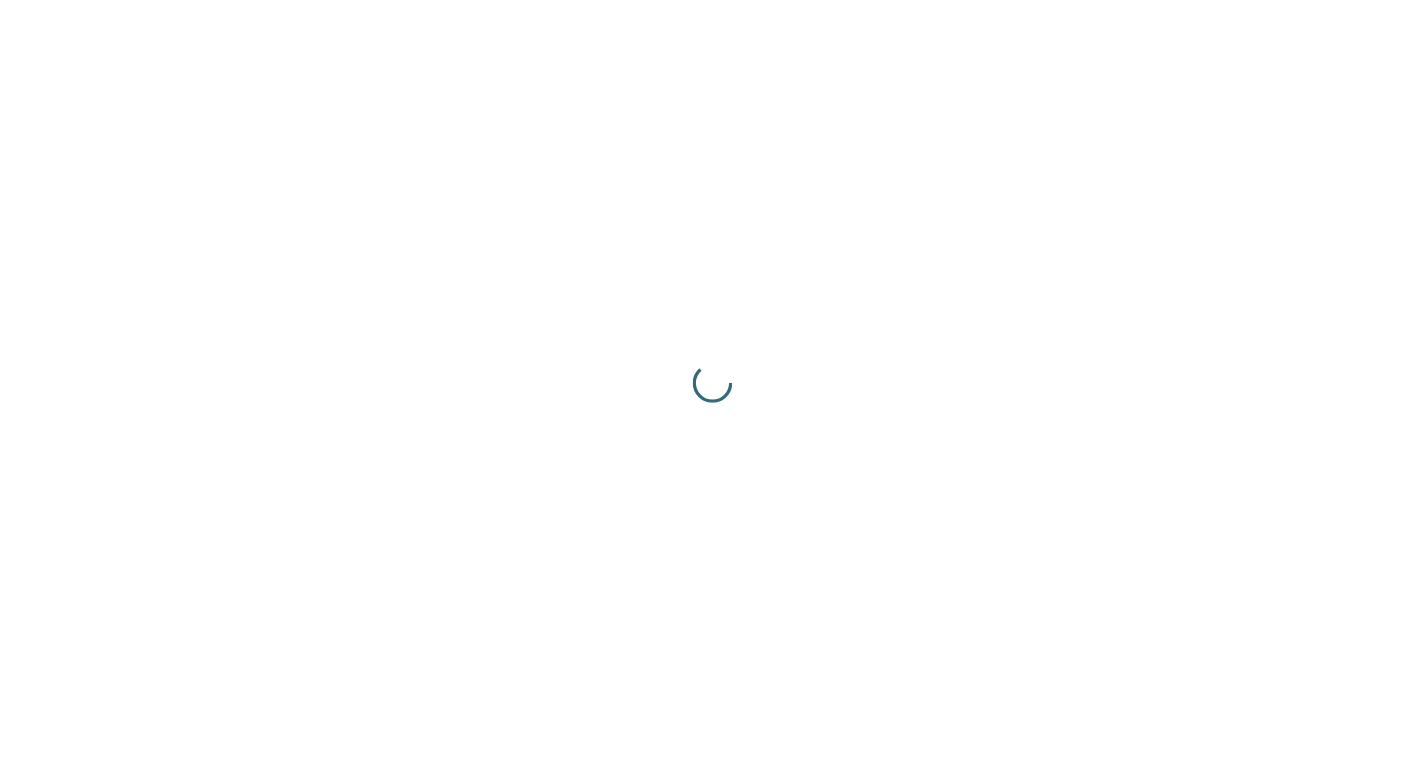 scroll, scrollTop: 0, scrollLeft: 0, axis: both 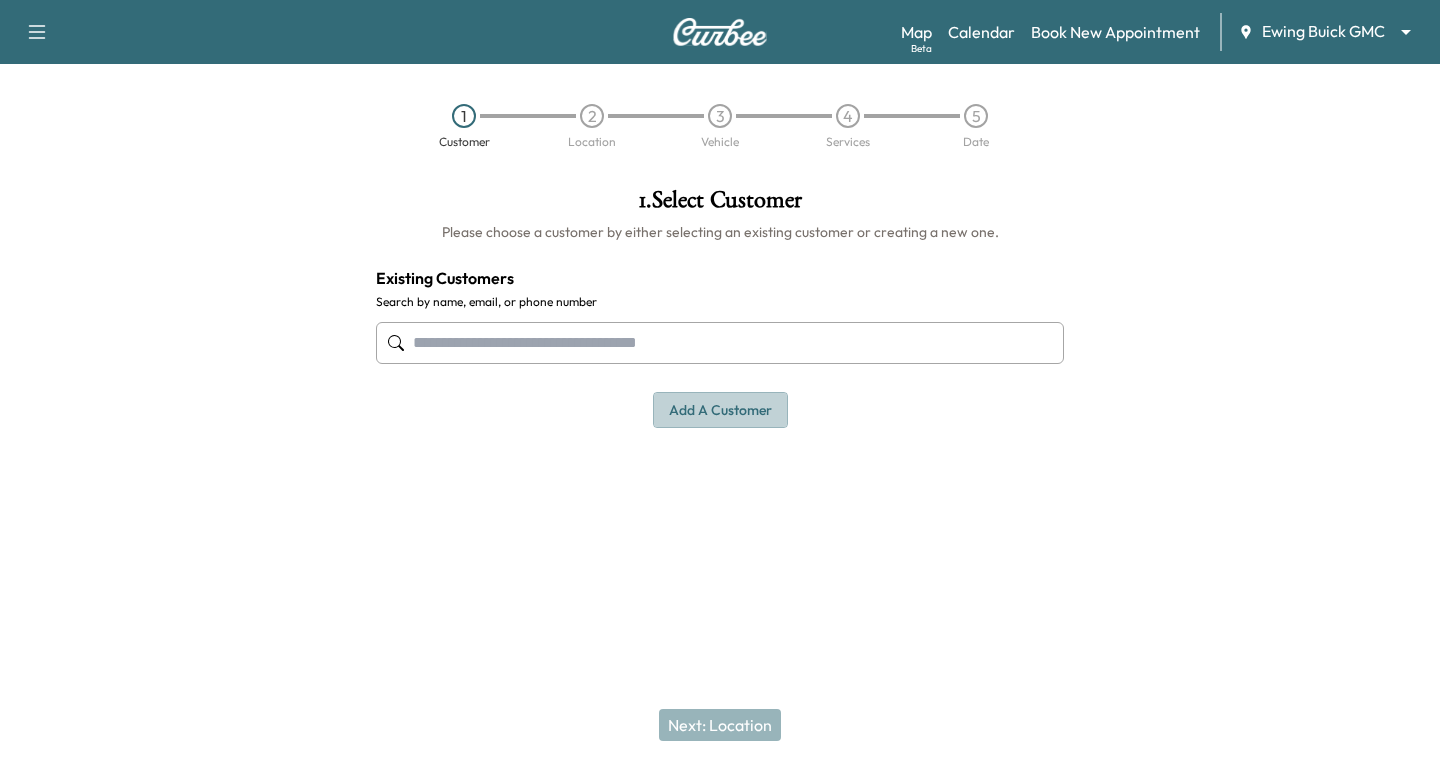 click on "Add a customer" at bounding box center [720, 410] 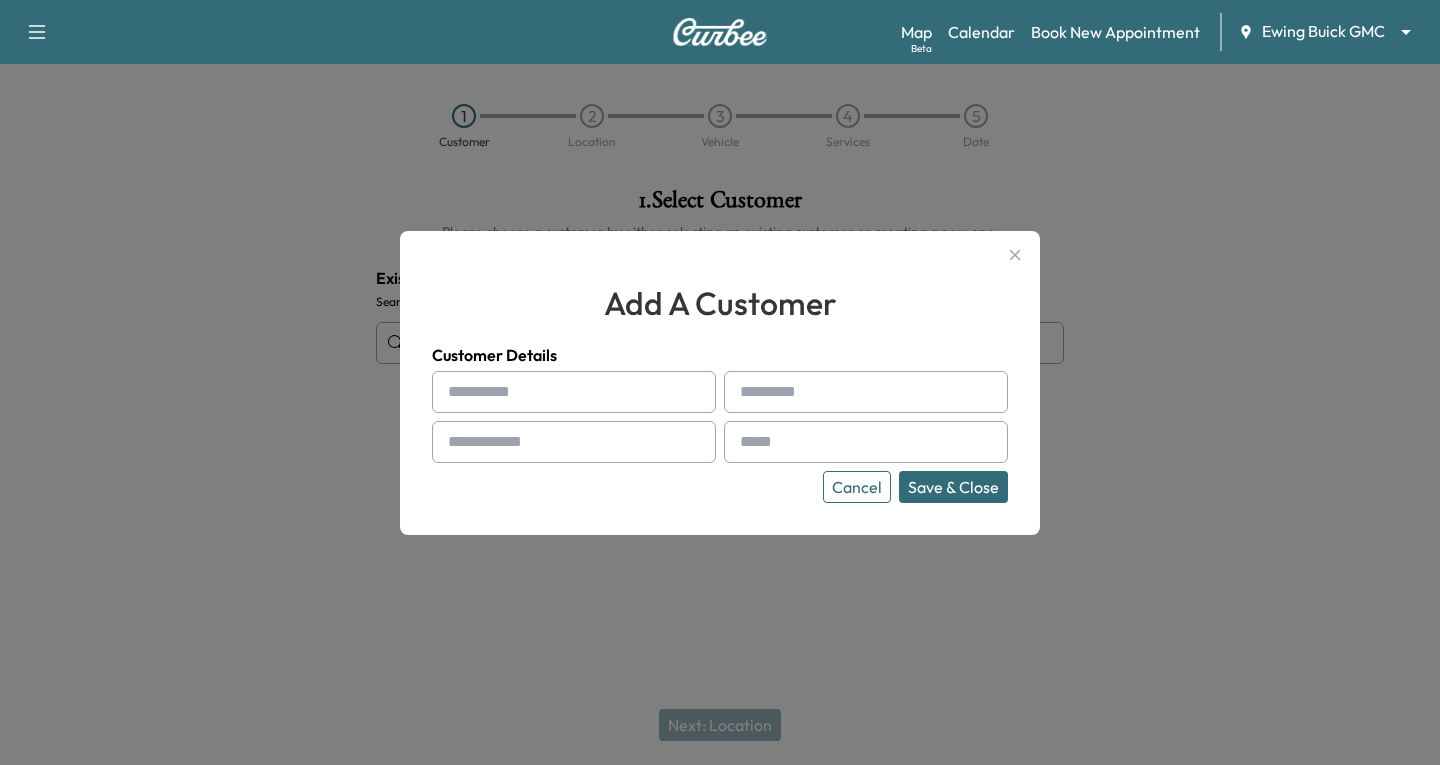 click at bounding box center (452, 392) 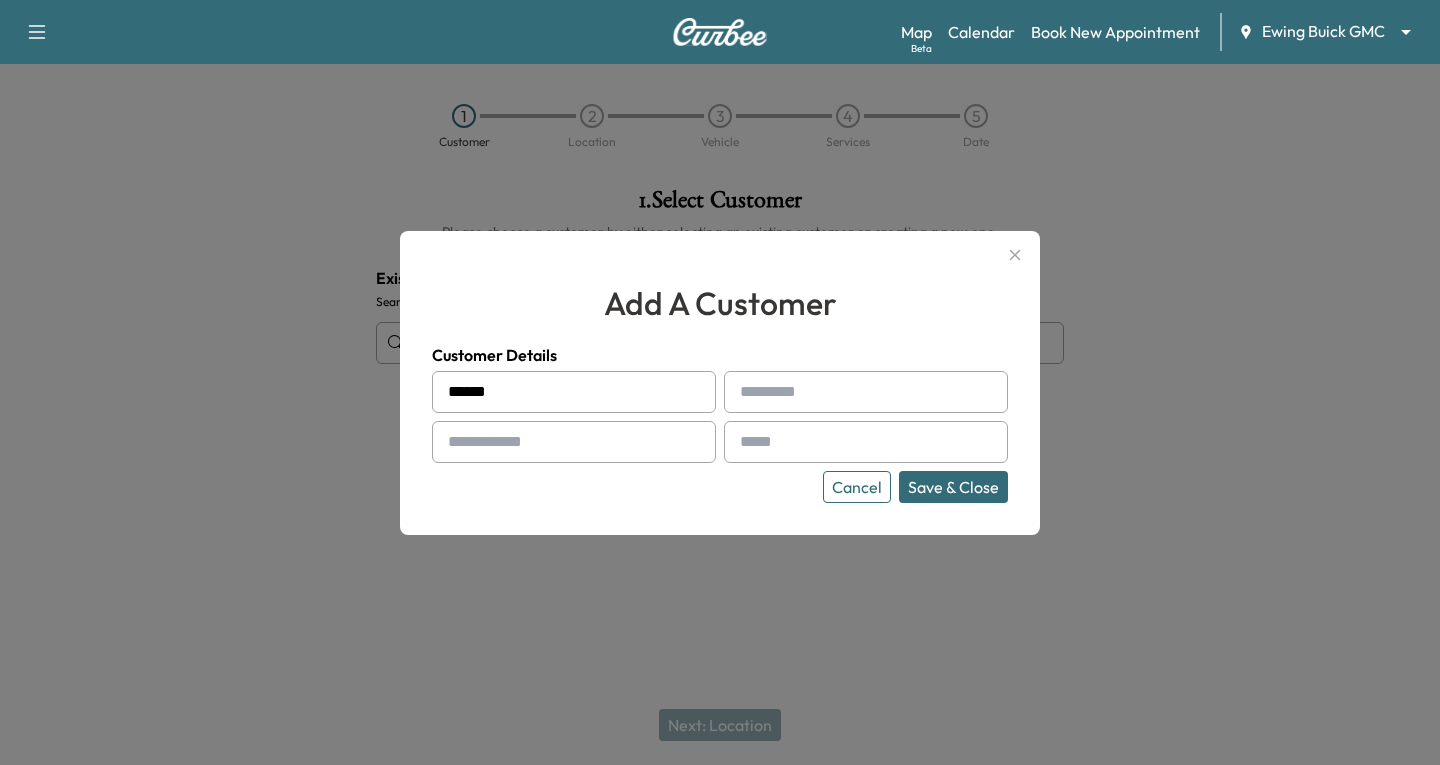 type on "*****" 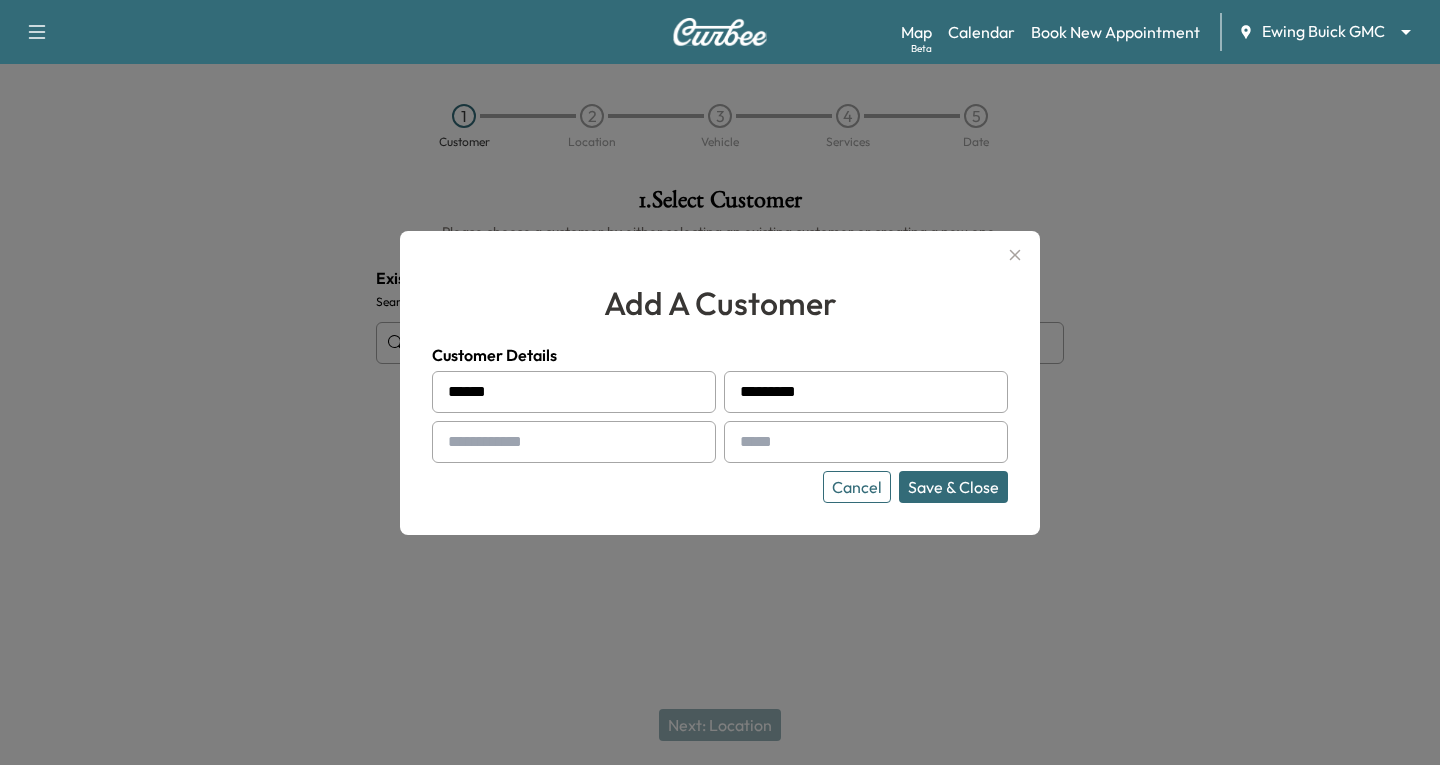 type on "********" 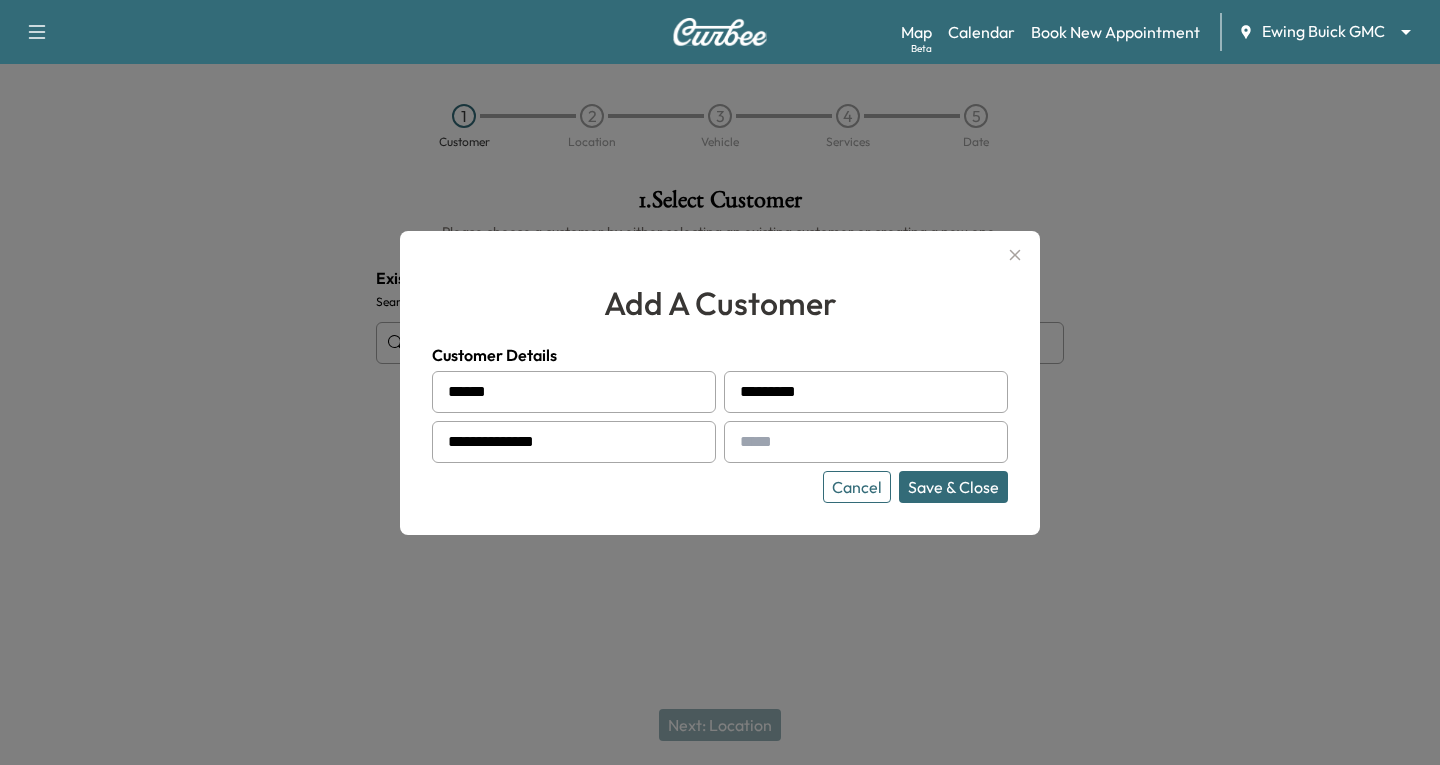 type on "**********" 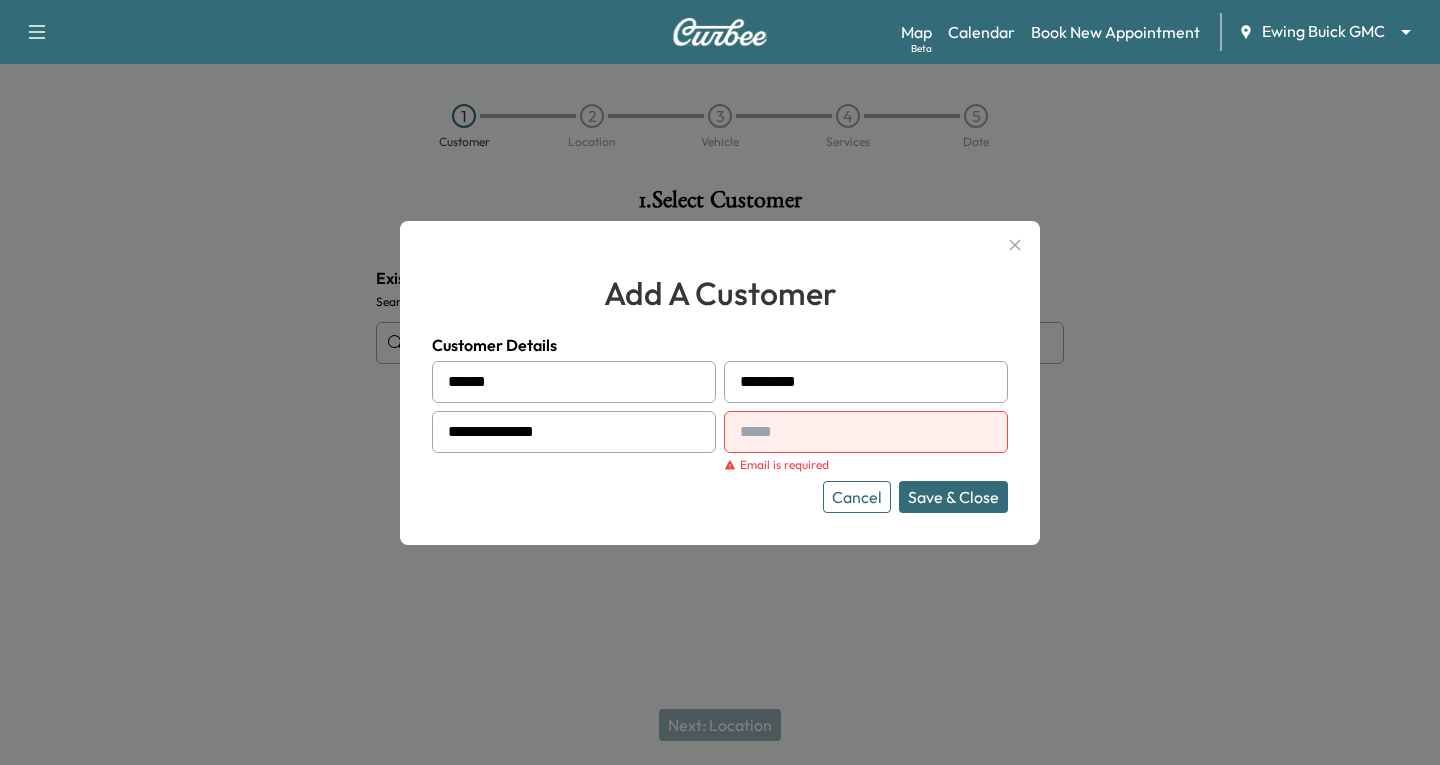 click at bounding box center [866, 432] 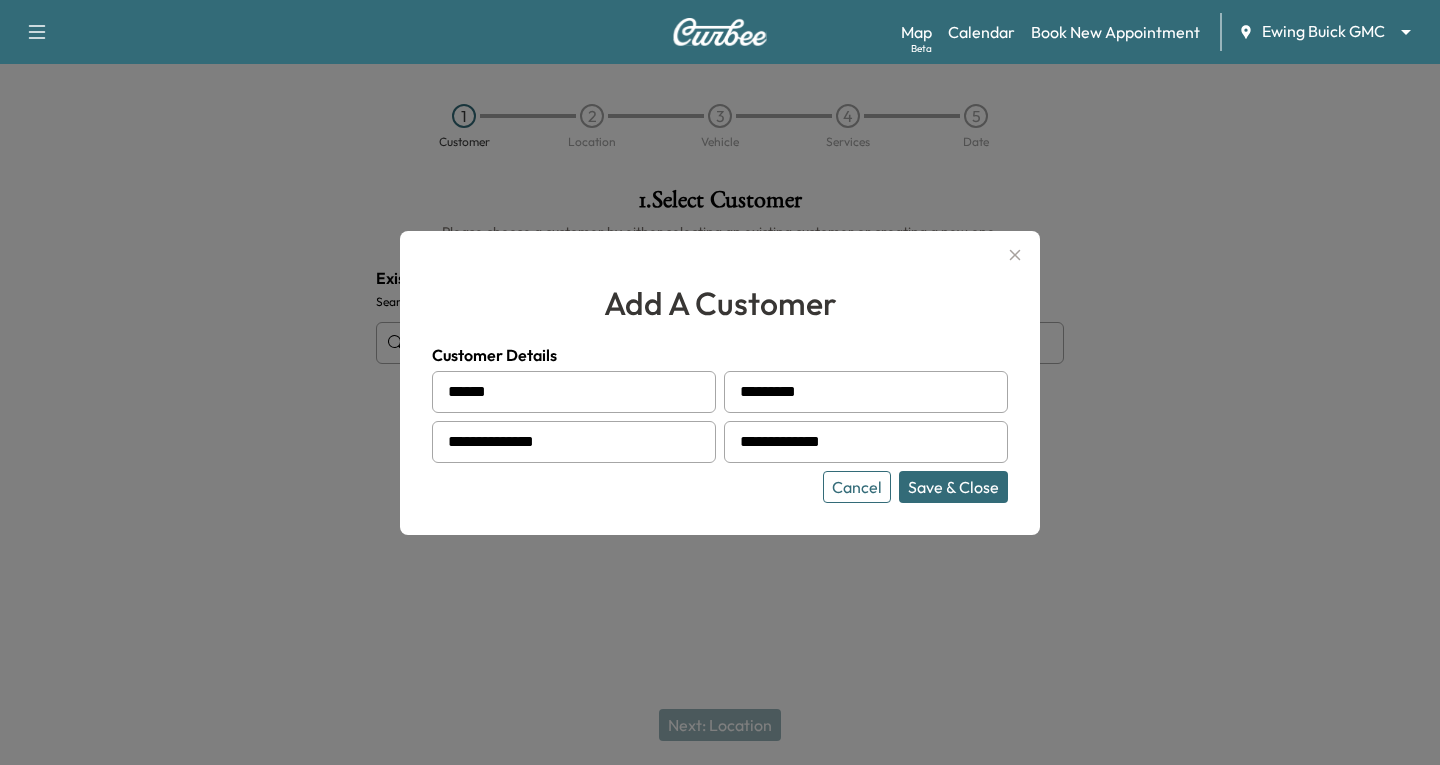 click on "Save & Close" at bounding box center [953, 487] 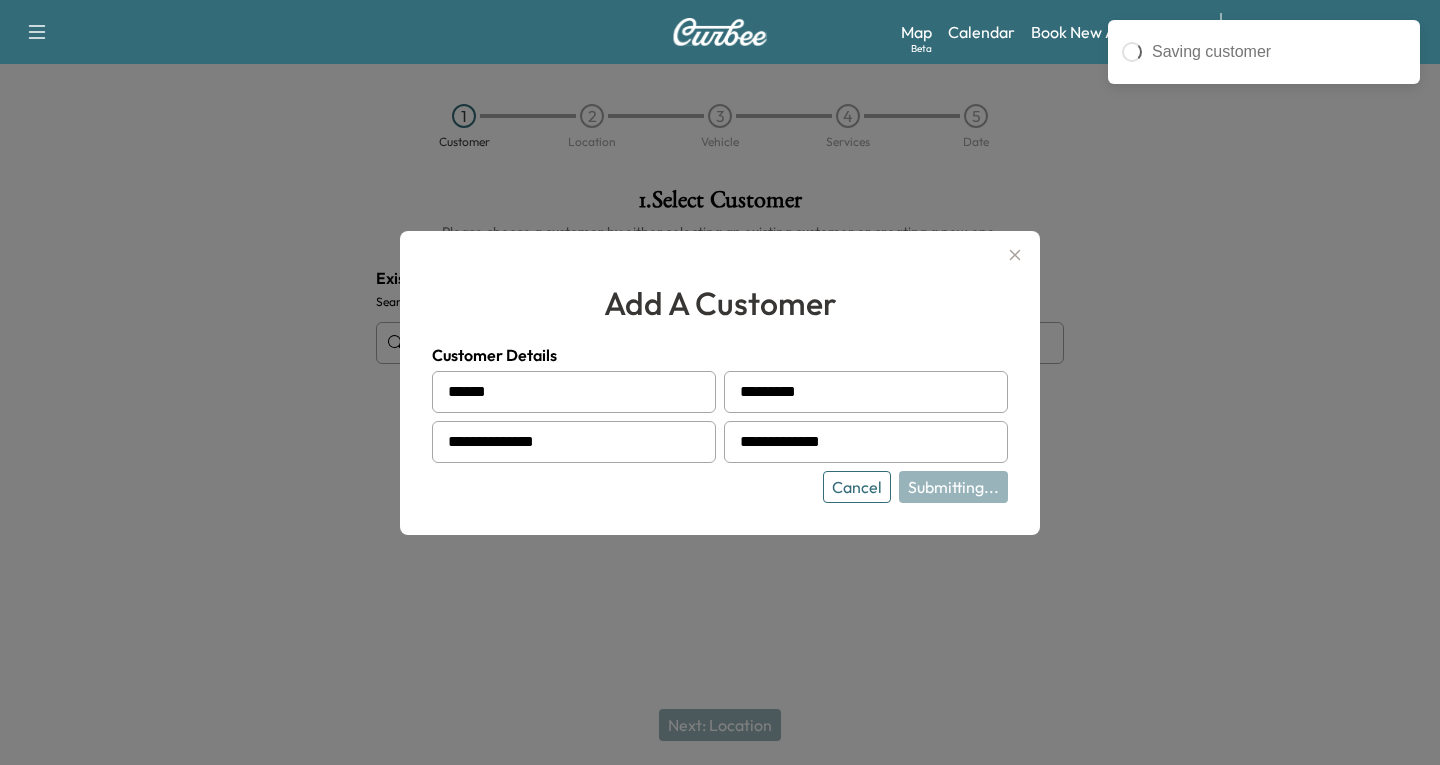 type on "**********" 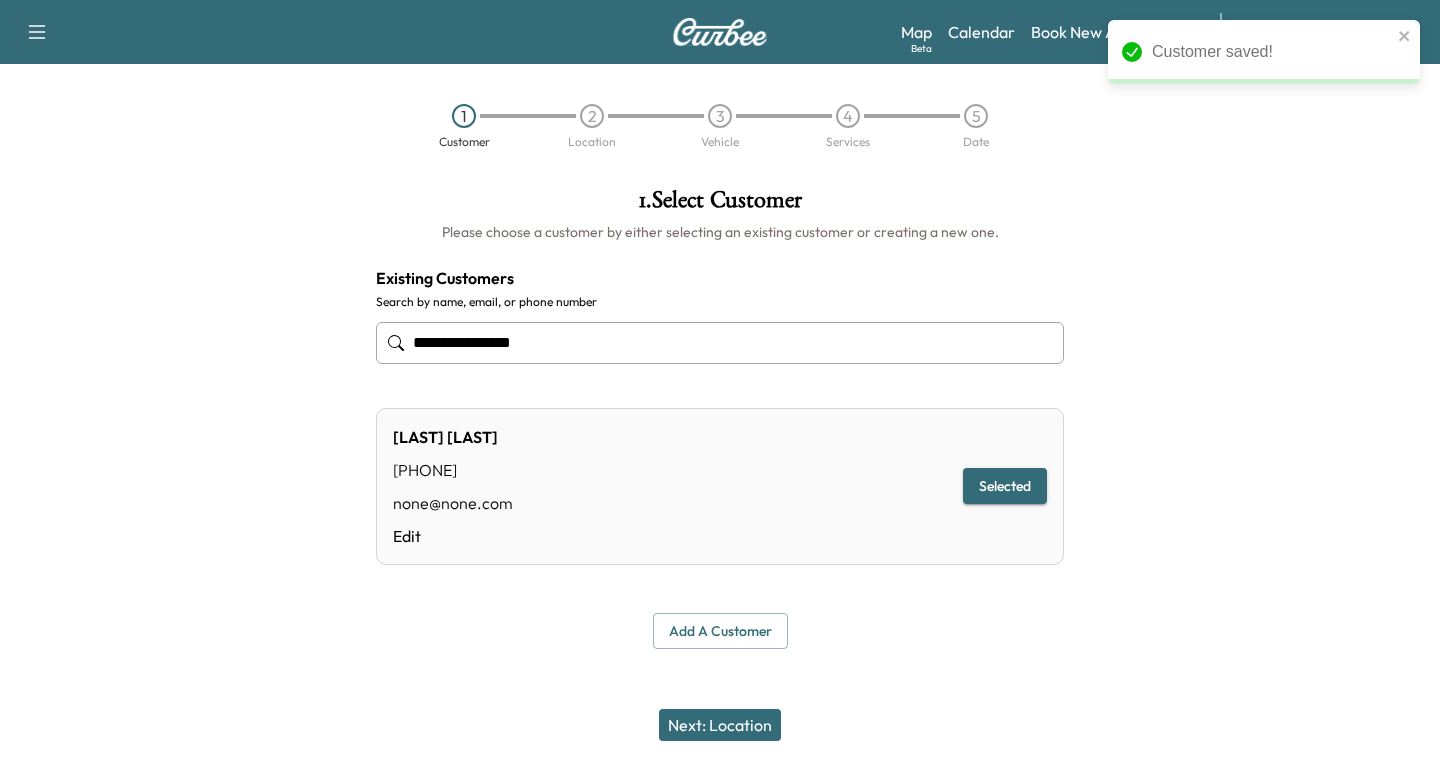 click on "Next: Location" at bounding box center (720, 725) 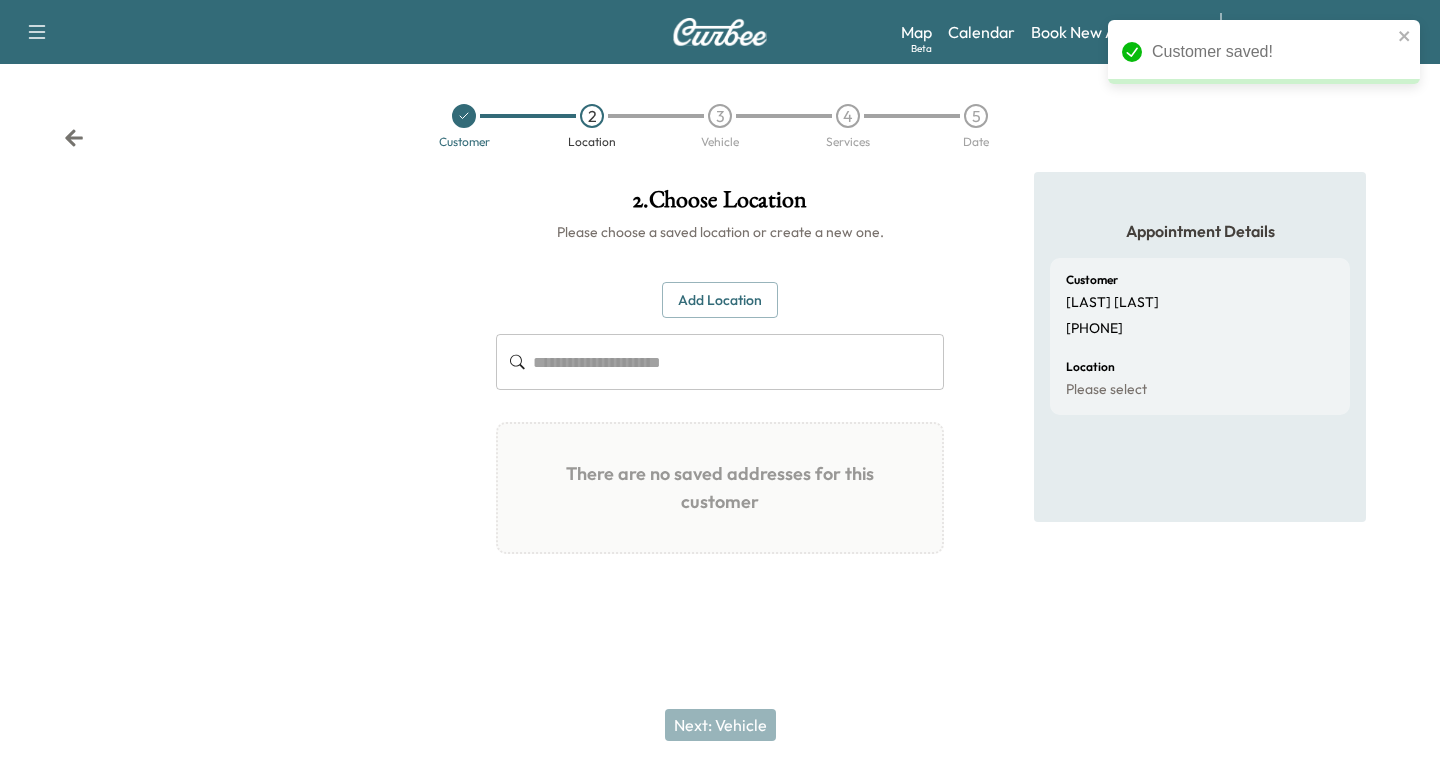 click on "Add Location" at bounding box center [720, 300] 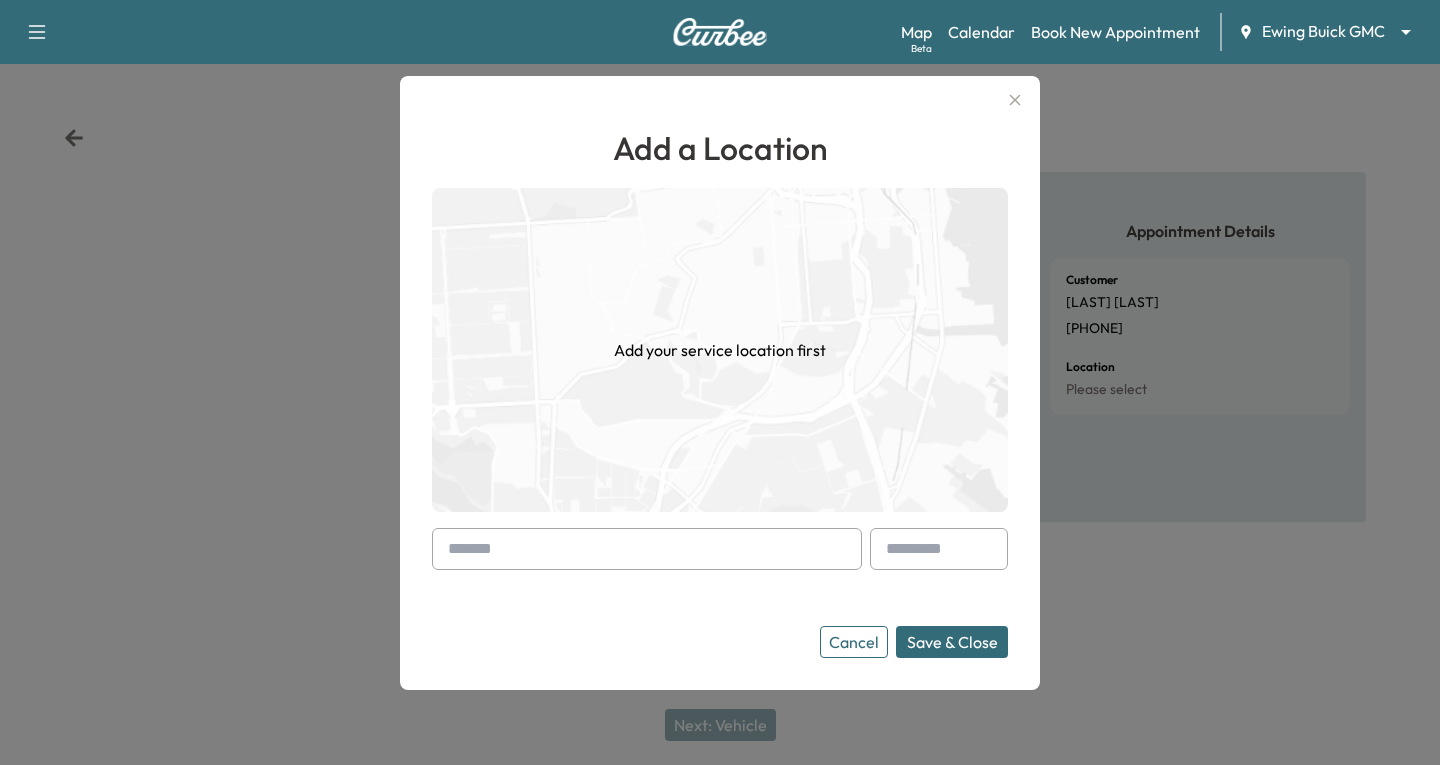 click at bounding box center [452, 549] 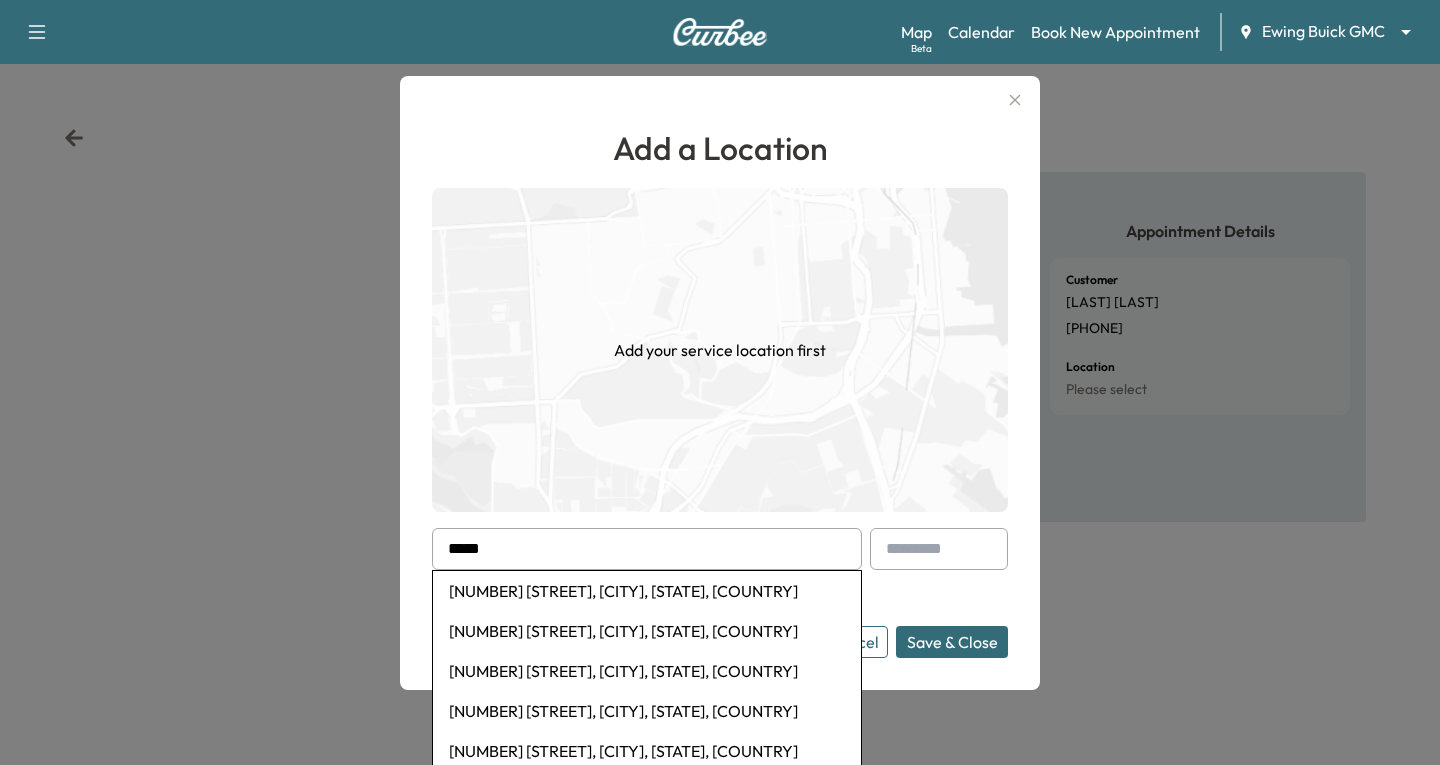 click on "[NUMBER] [STREET], [CITY], [STATE], [COUNTRY]" at bounding box center [647, 631] 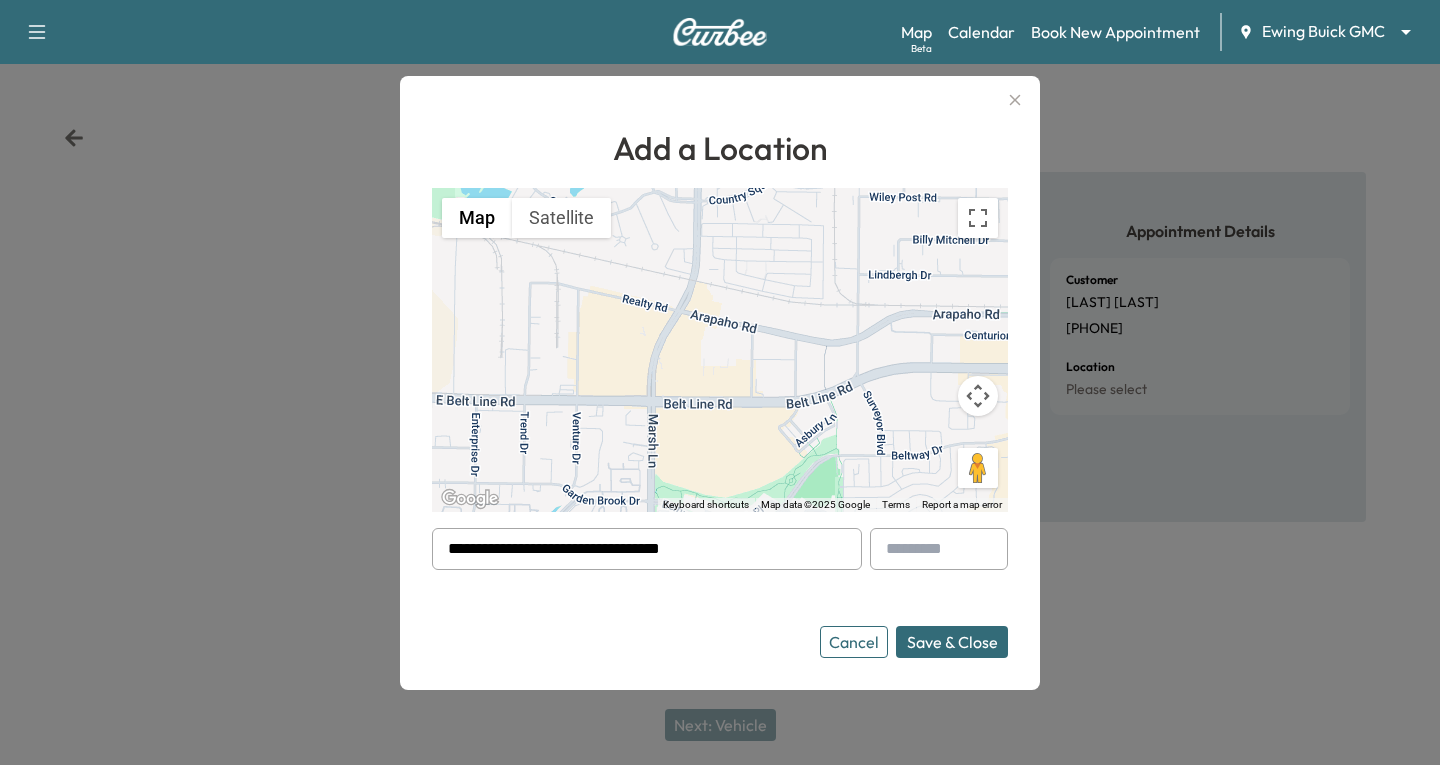 click on "Save & Close" at bounding box center [952, 642] 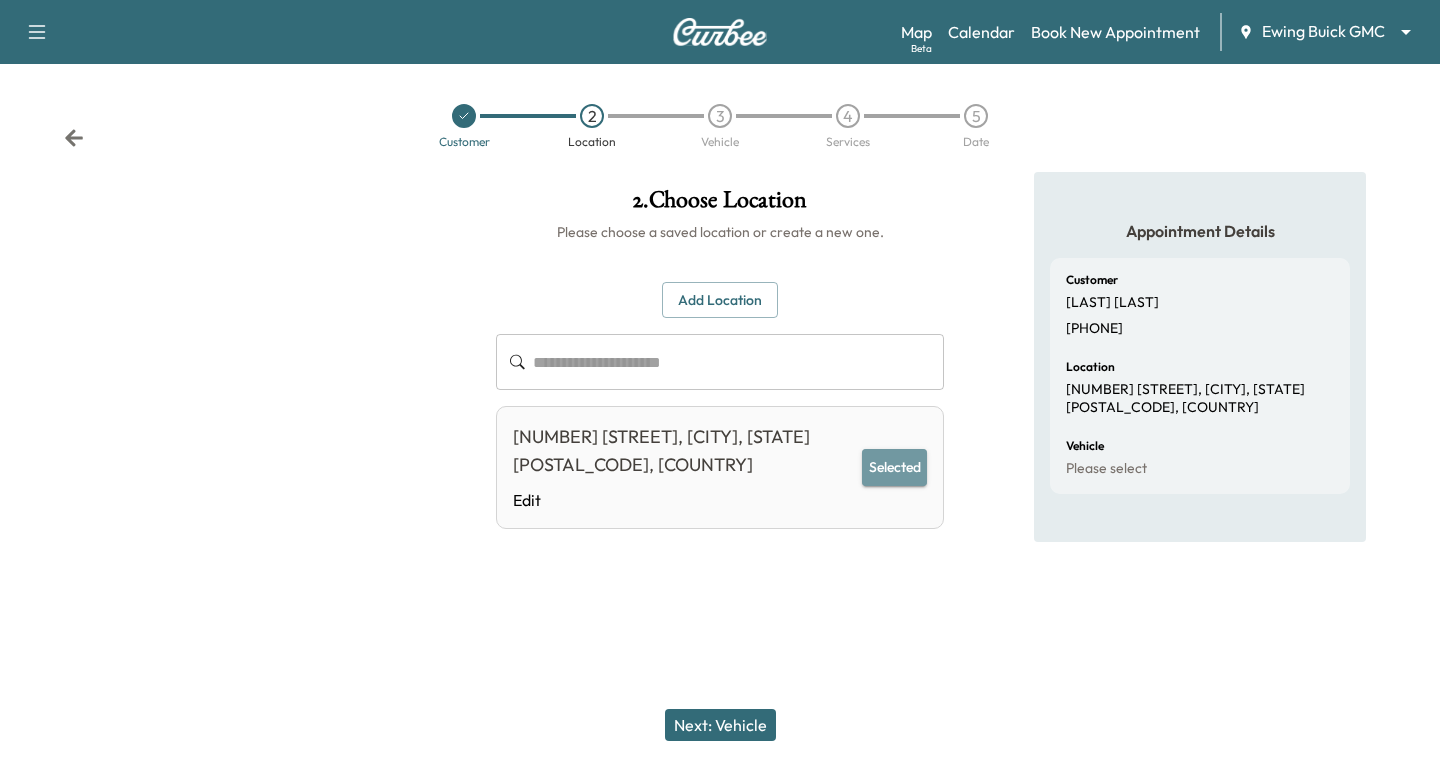 click on "Selected" at bounding box center (894, 467) 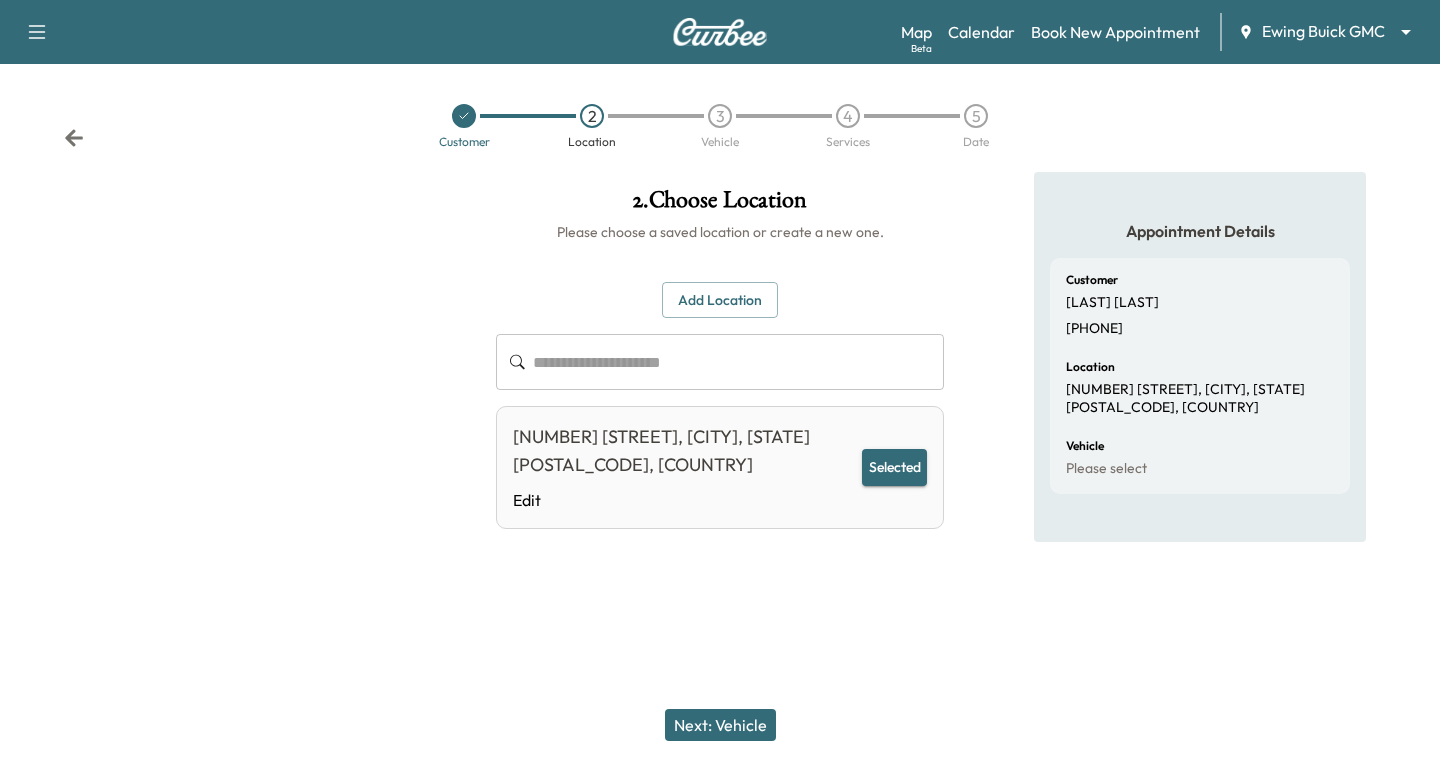 click on "Next: Vehicle" at bounding box center (720, 725) 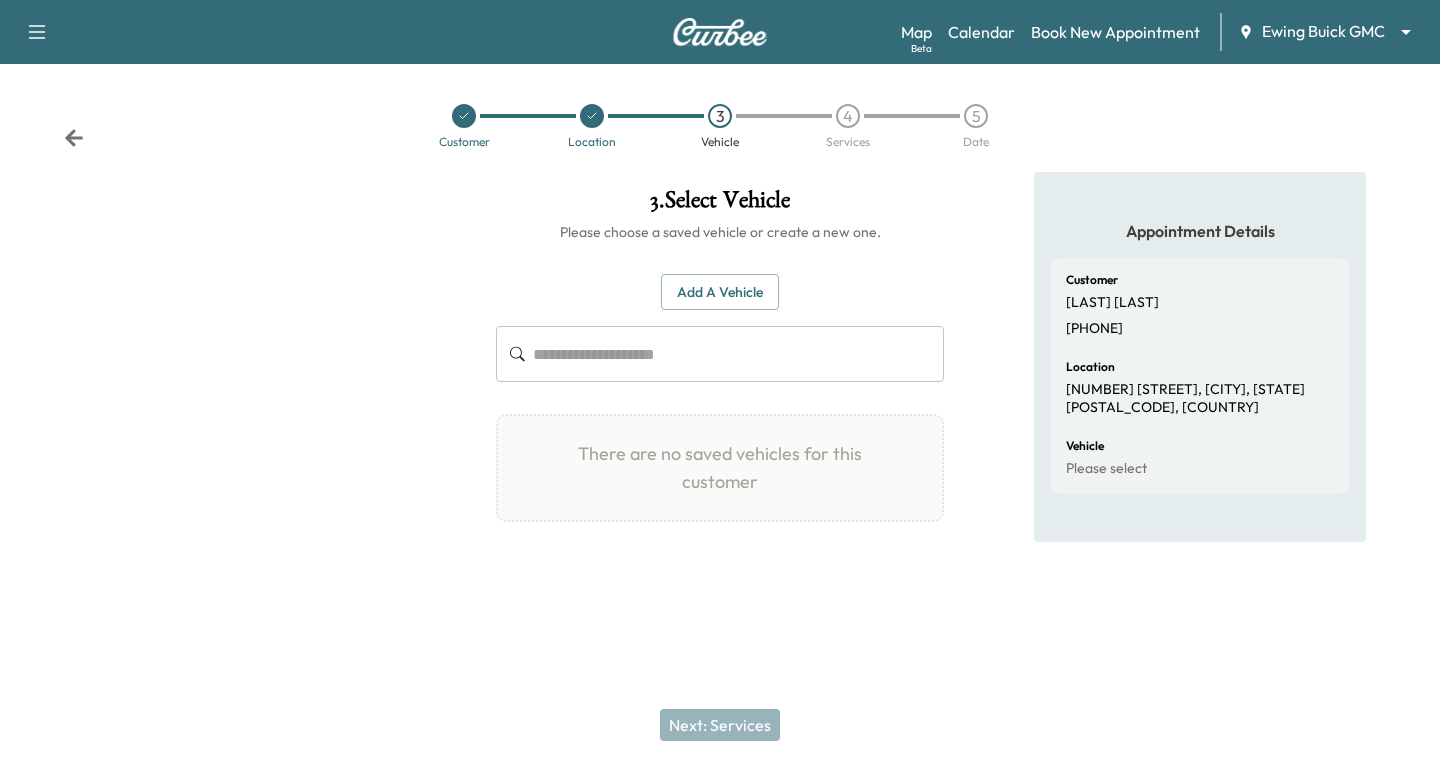 click on "Add a Vehicle" at bounding box center (720, 292) 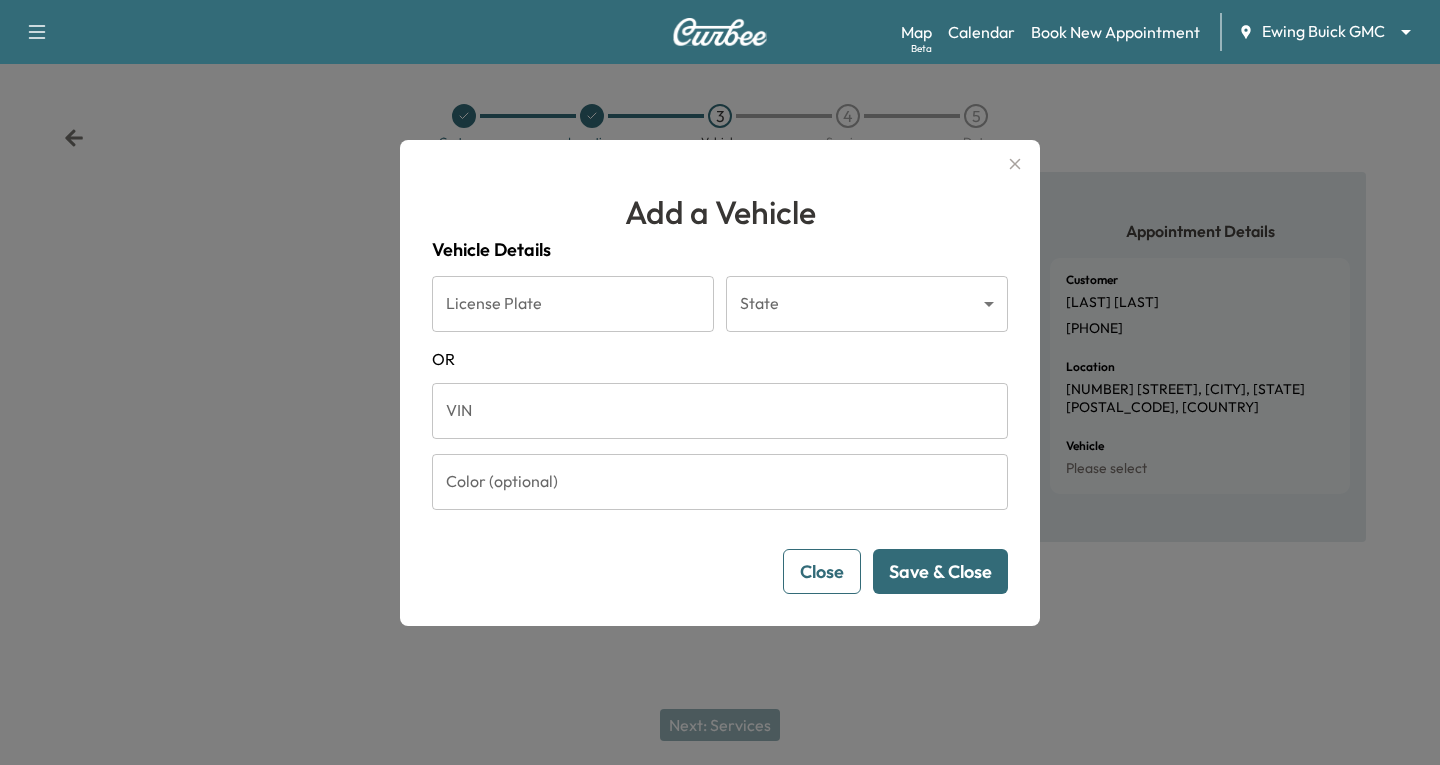 click on "VIN" at bounding box center [720, 411] 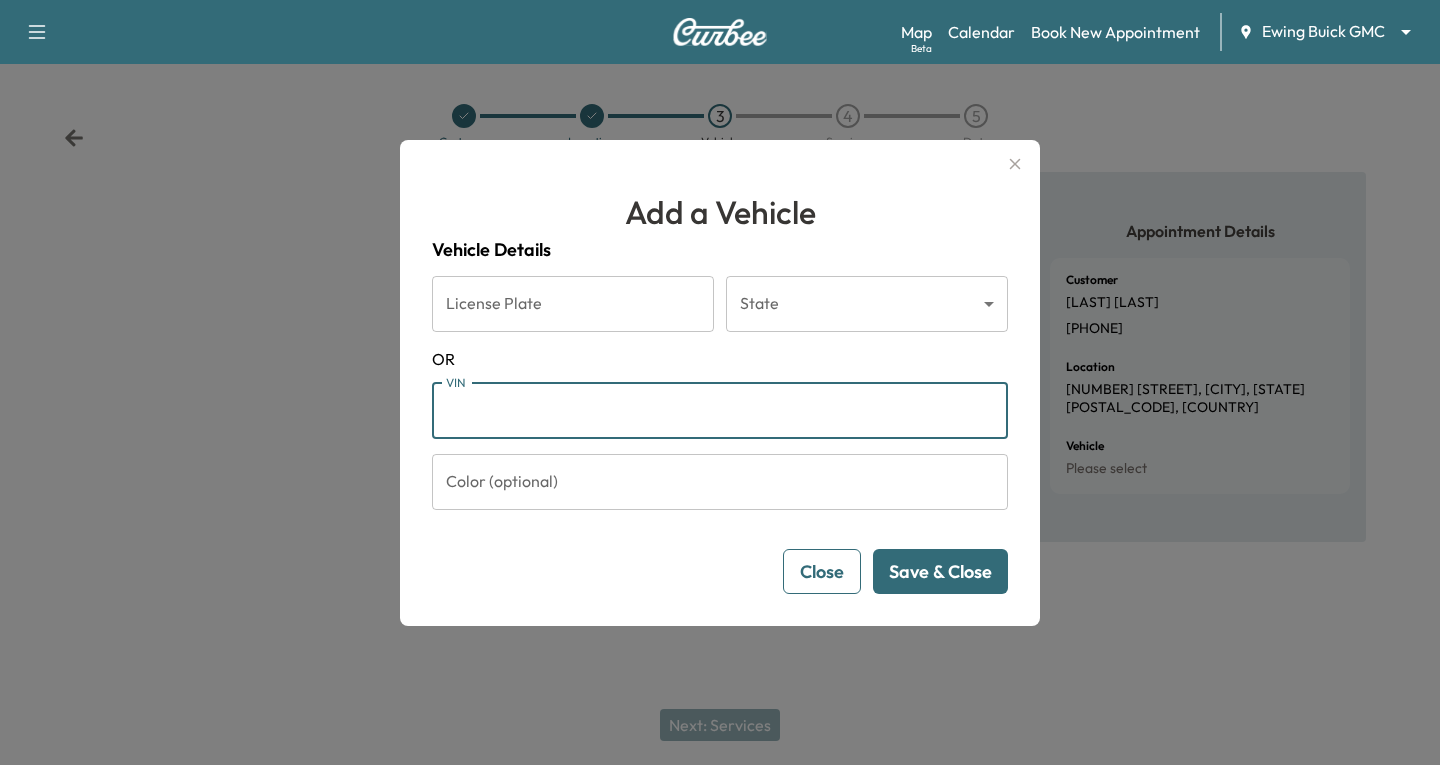 paste on "**********" 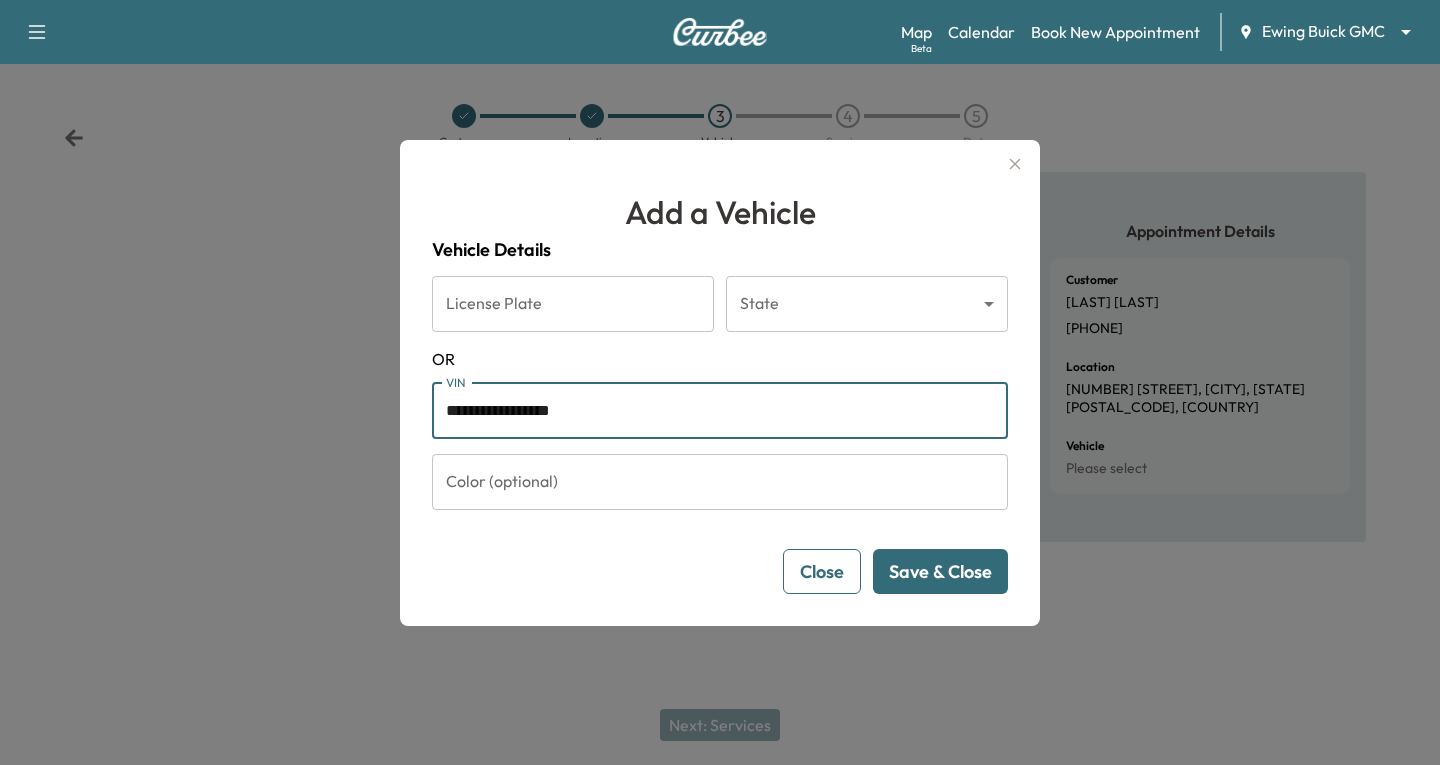 type on "**********" 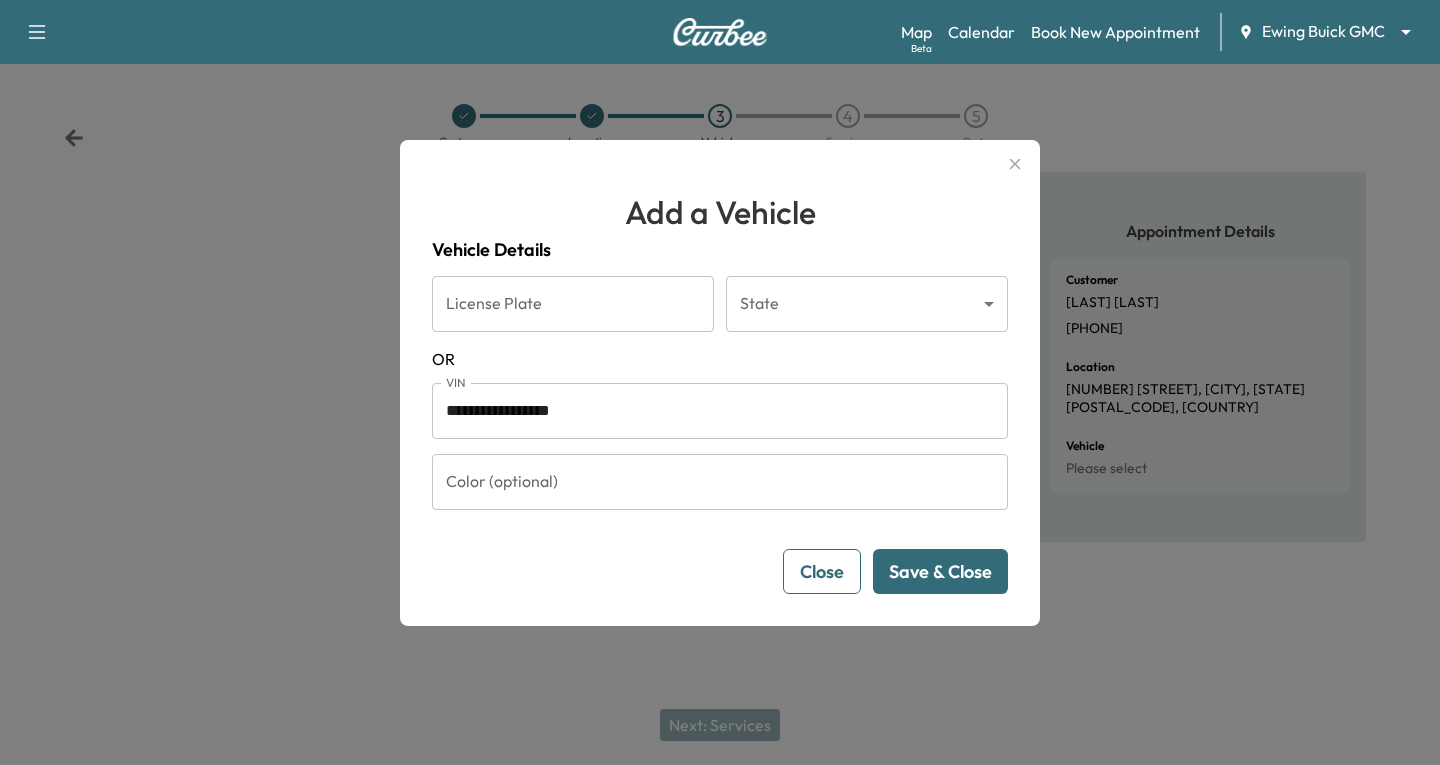 click on "Save & Close" at bounding box center (940, 571) 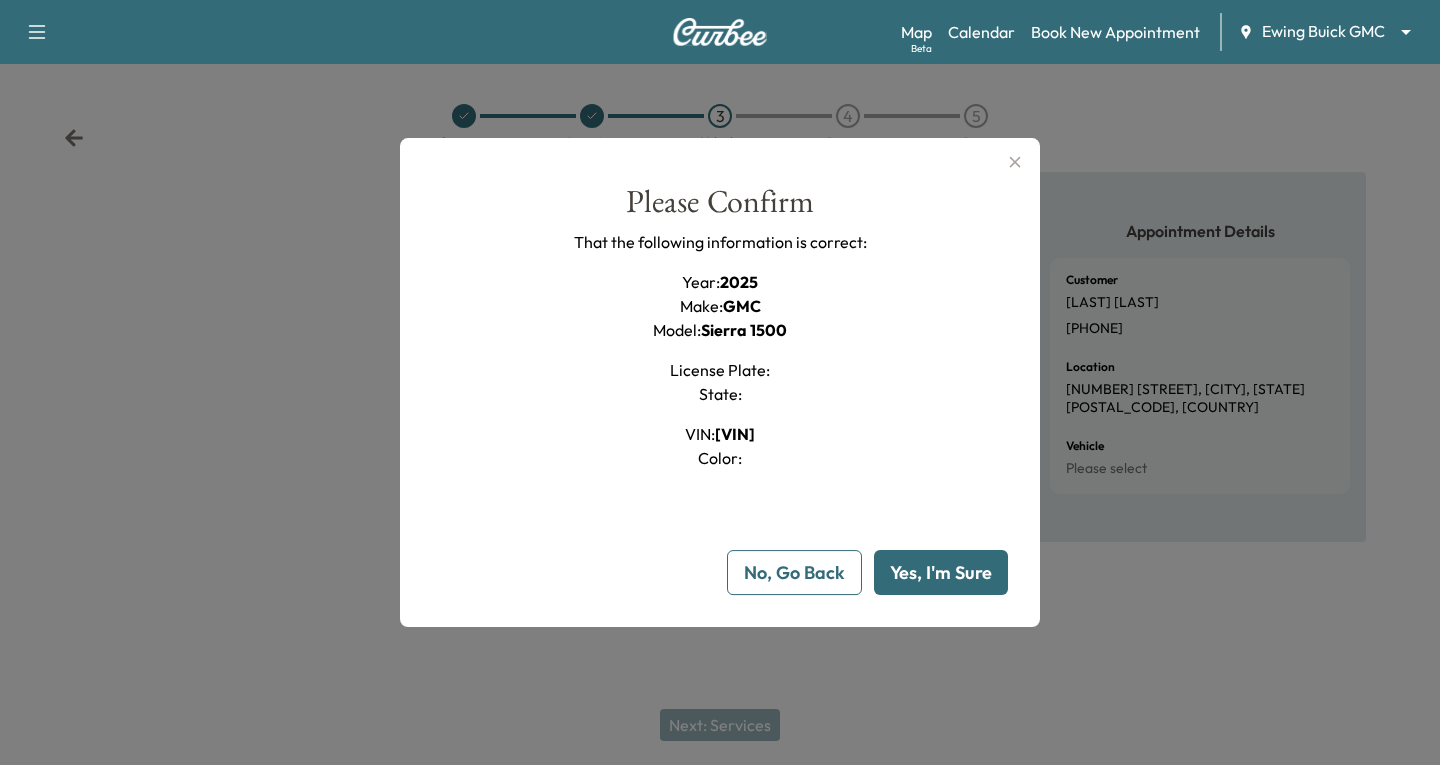 click on "Yes, I'm Sure" at bounding box center (941, 572) 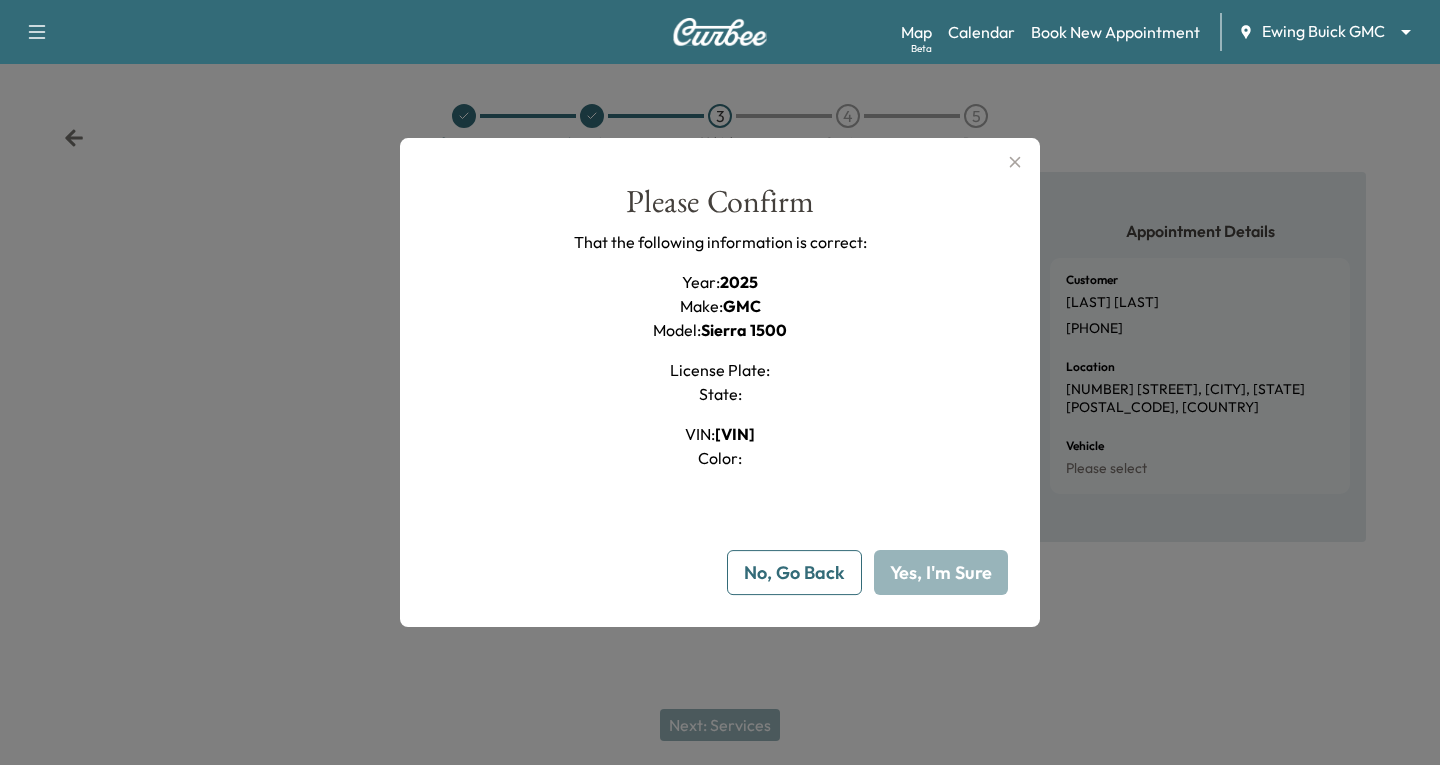 type 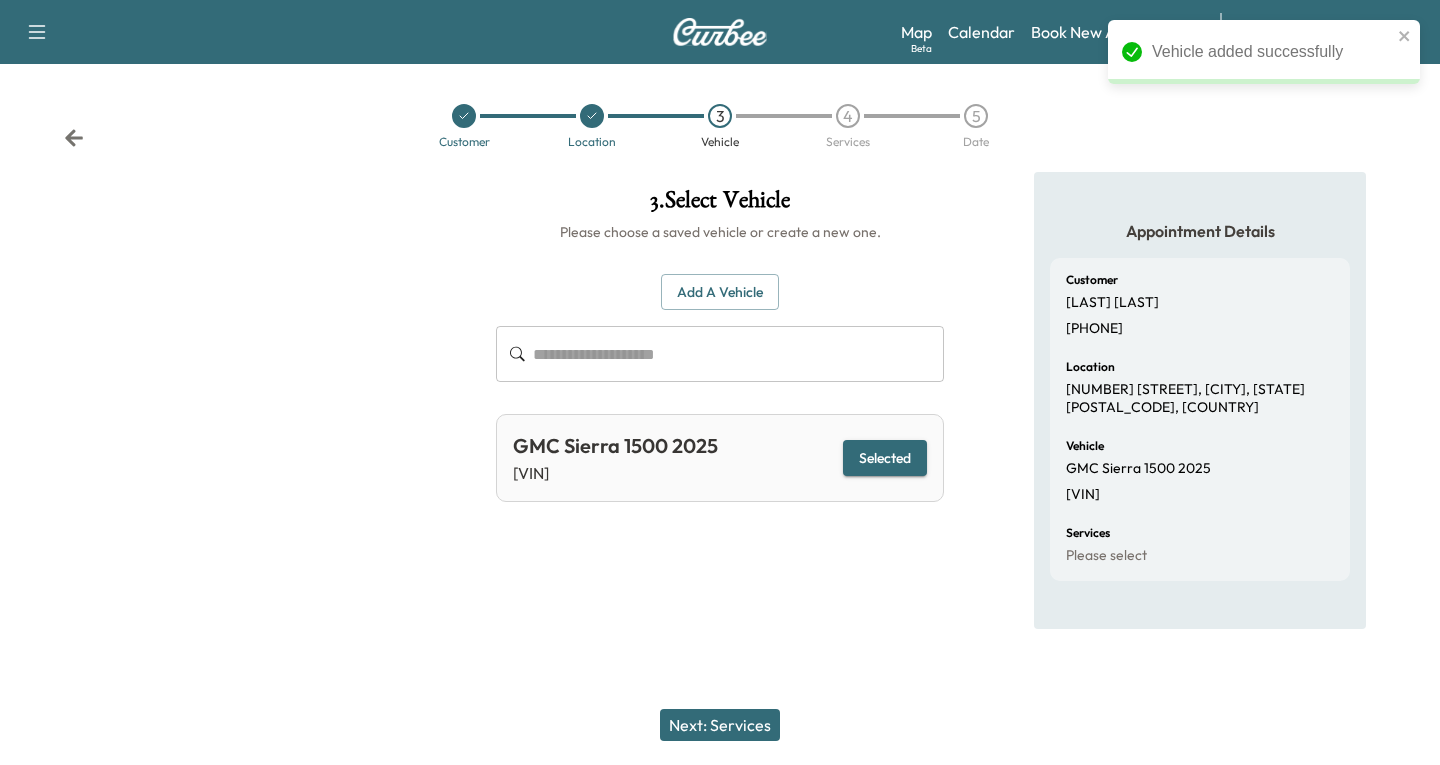 click on "Next: Services" at bounding box center [720, 725] 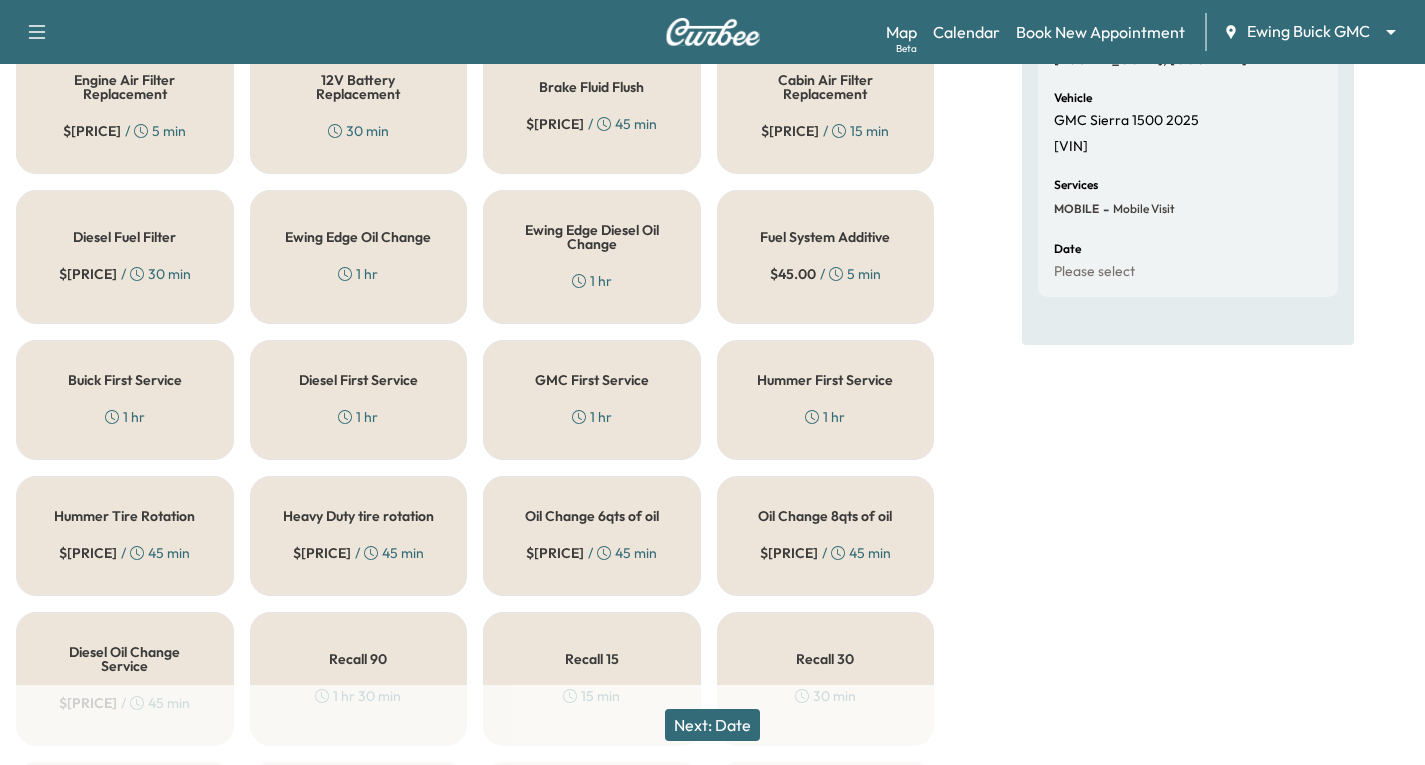scroll, scrollTop: 300, scrollLeft: 0, axis: vertical 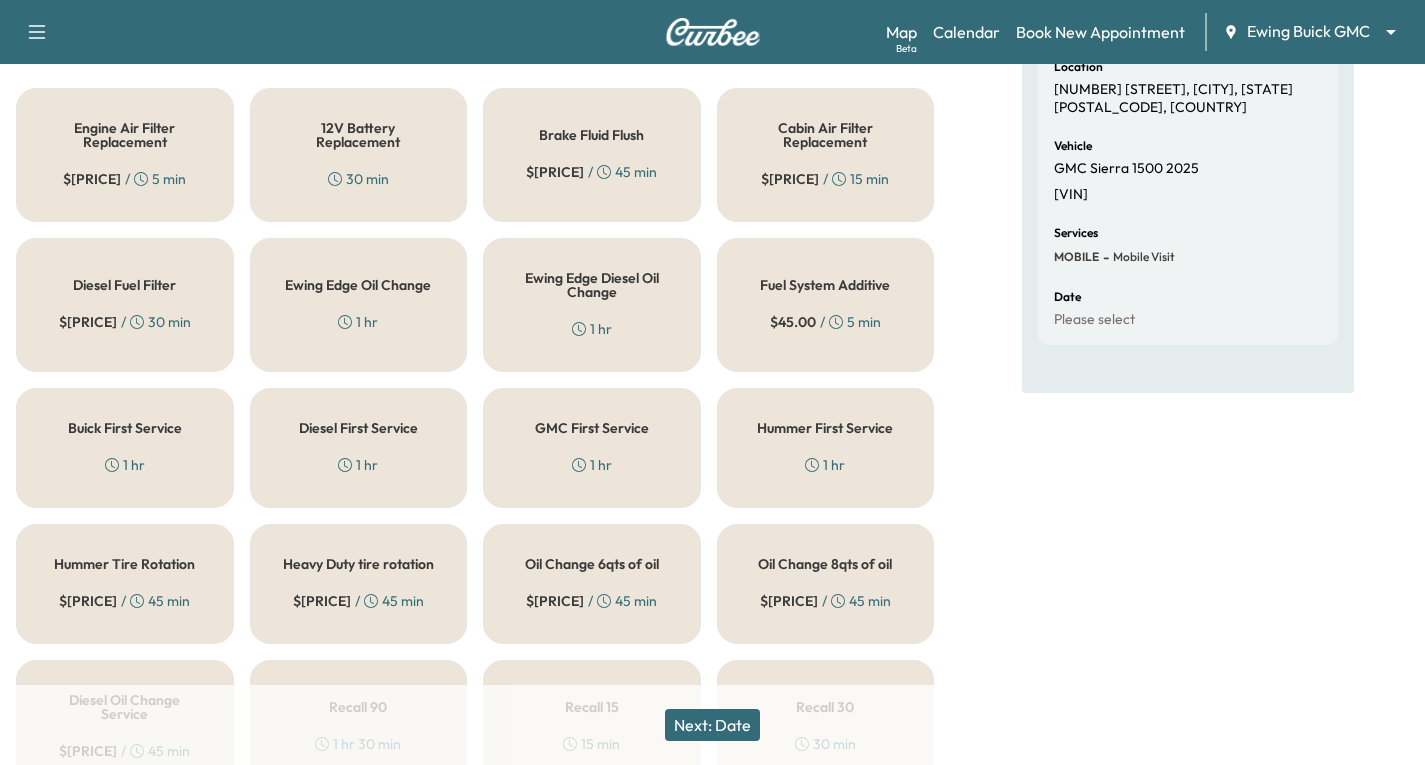 click on "GMC First Service" at bounding box center [592, 428] 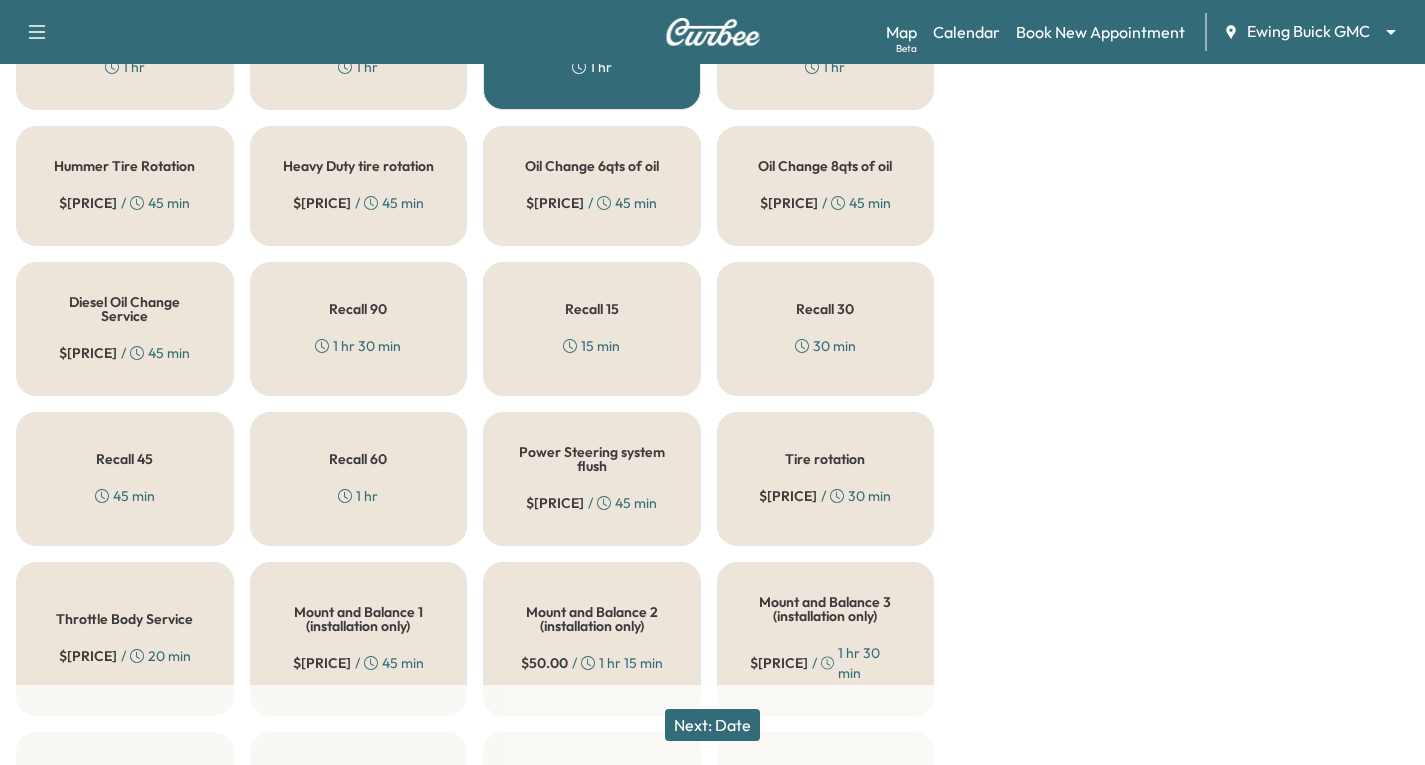 scroll, scrollTop: 700, scrollLeft: 0, axis: vertical 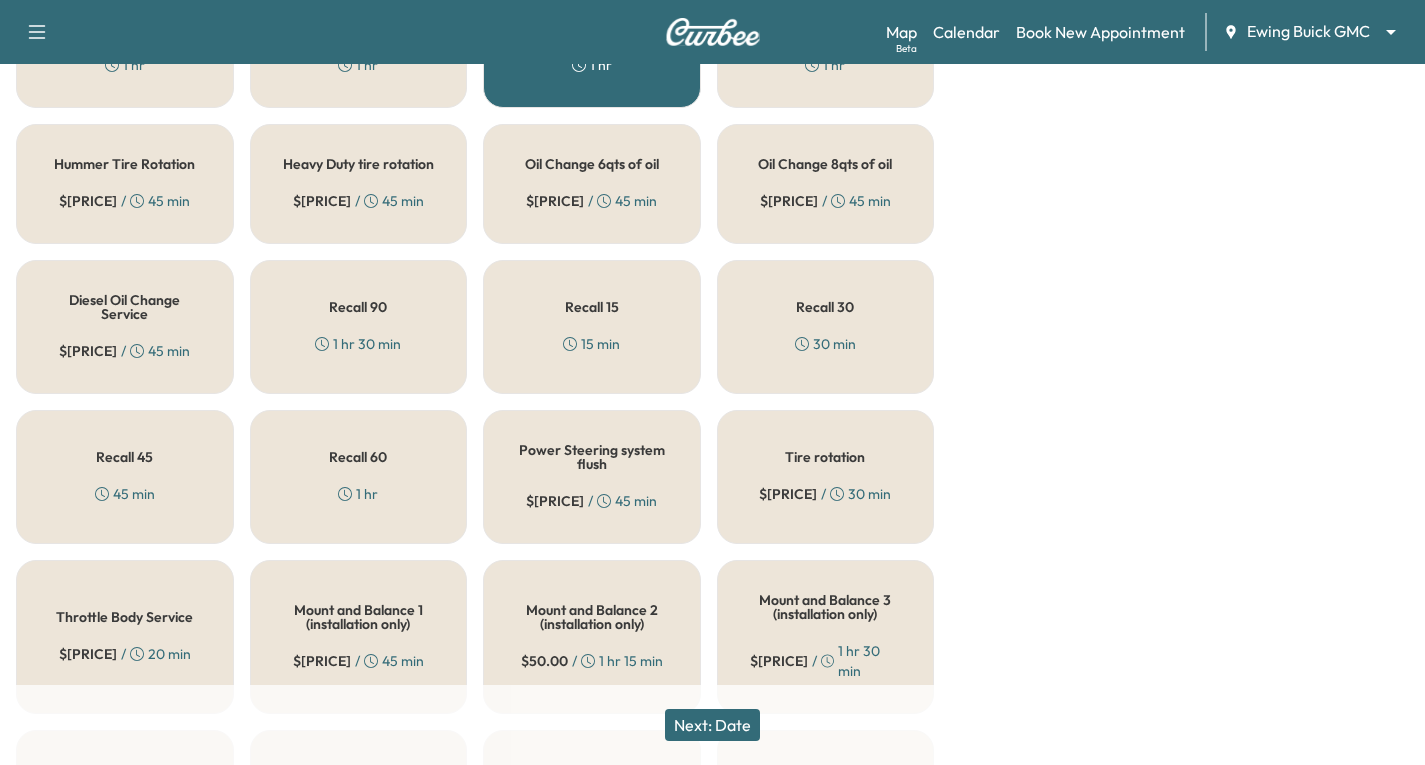 click on "Next: Date" at bounding box center [712, 725] 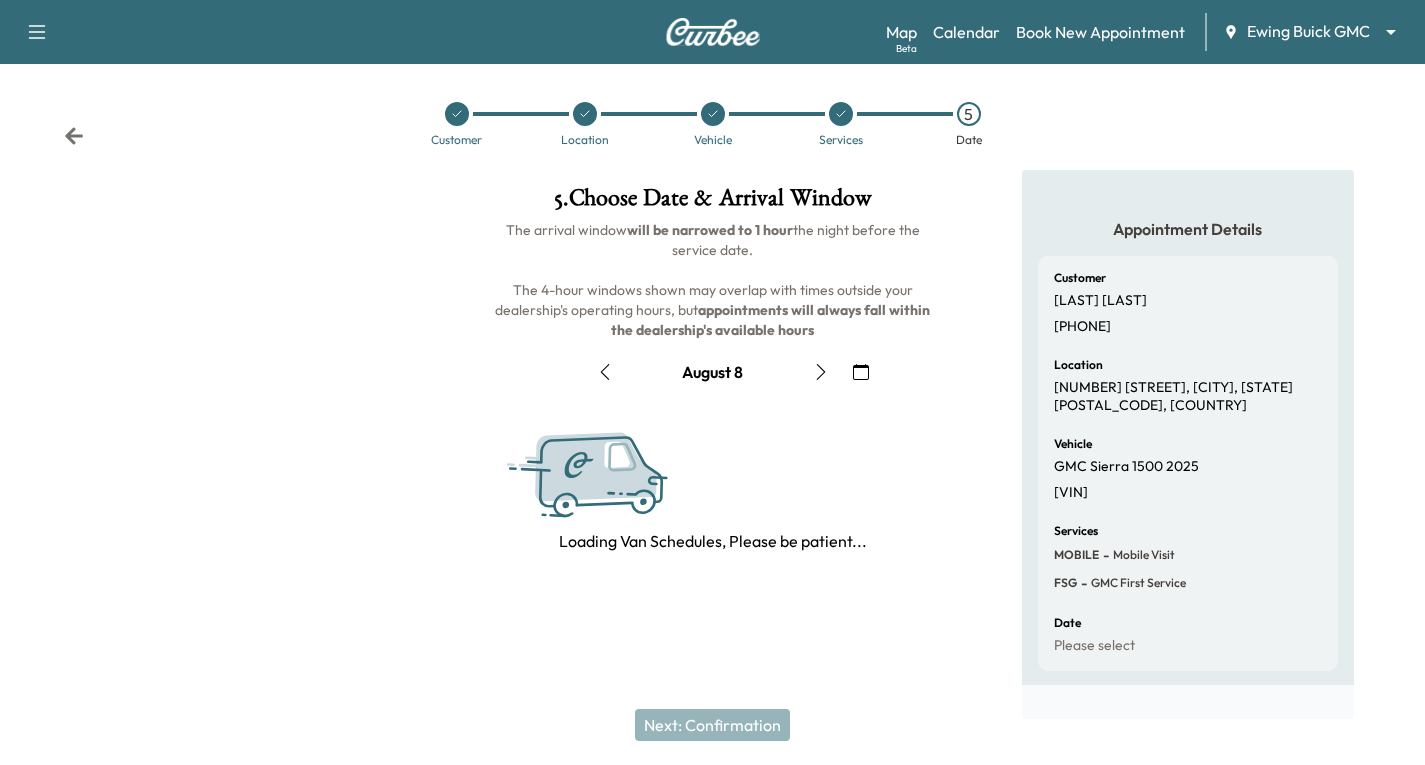 scroll, scrollTop: 236, scrollLeft: 0, axis: vertical 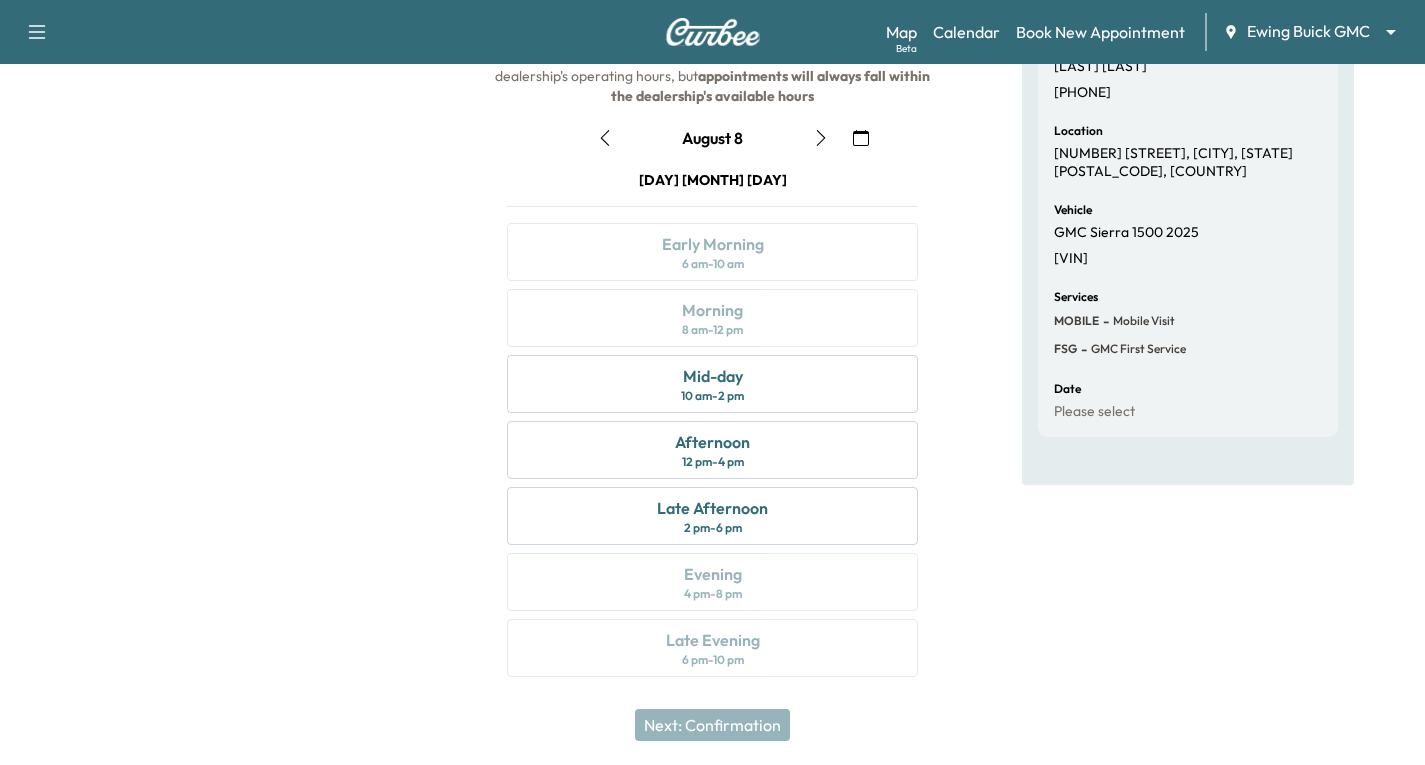 click 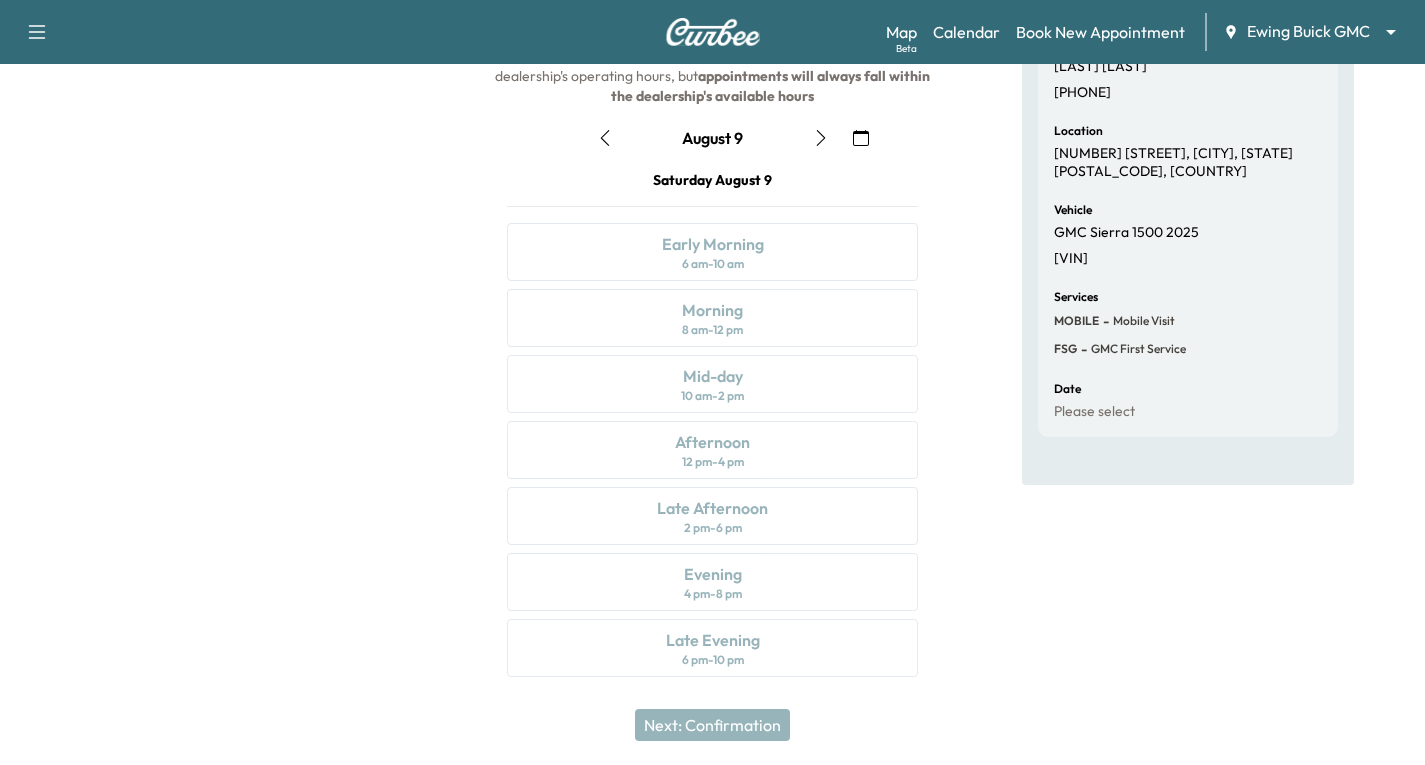 click 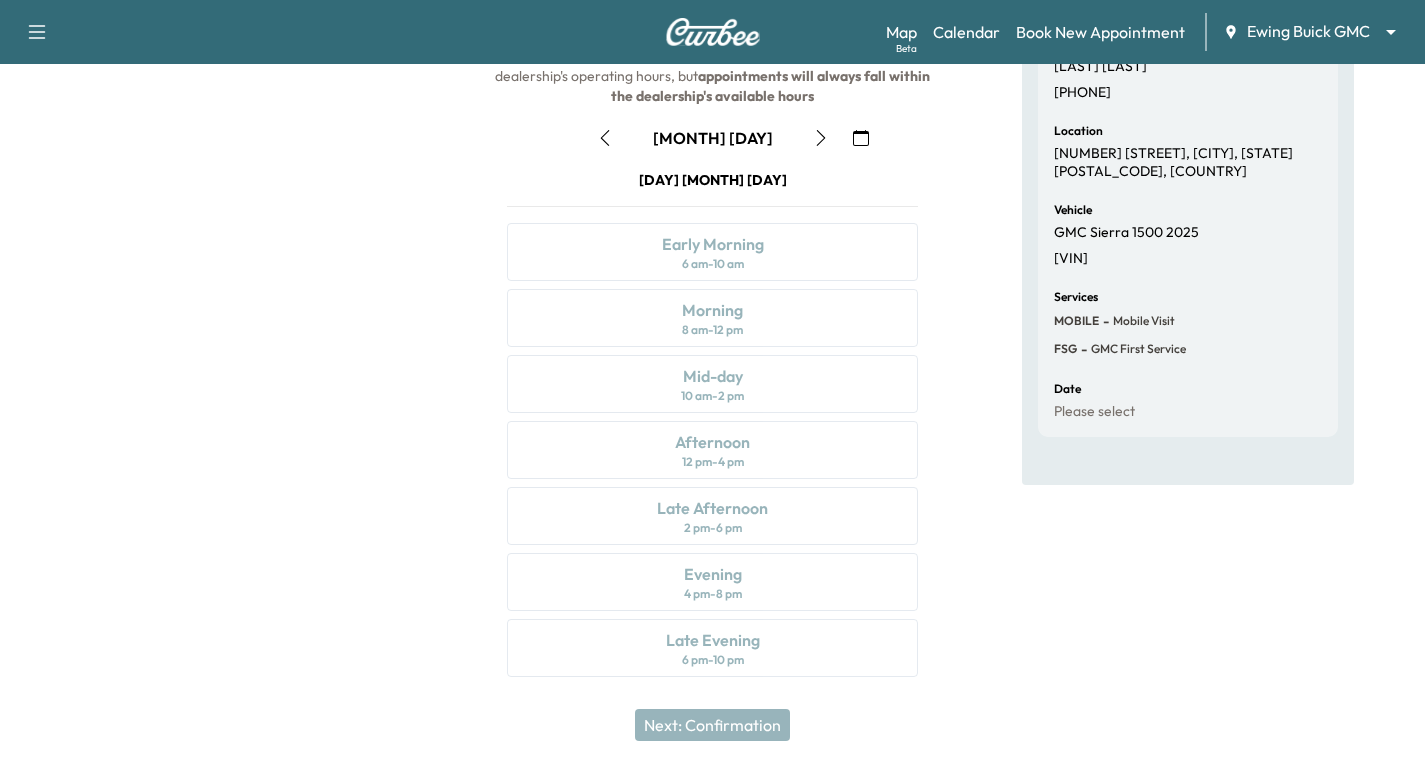 click 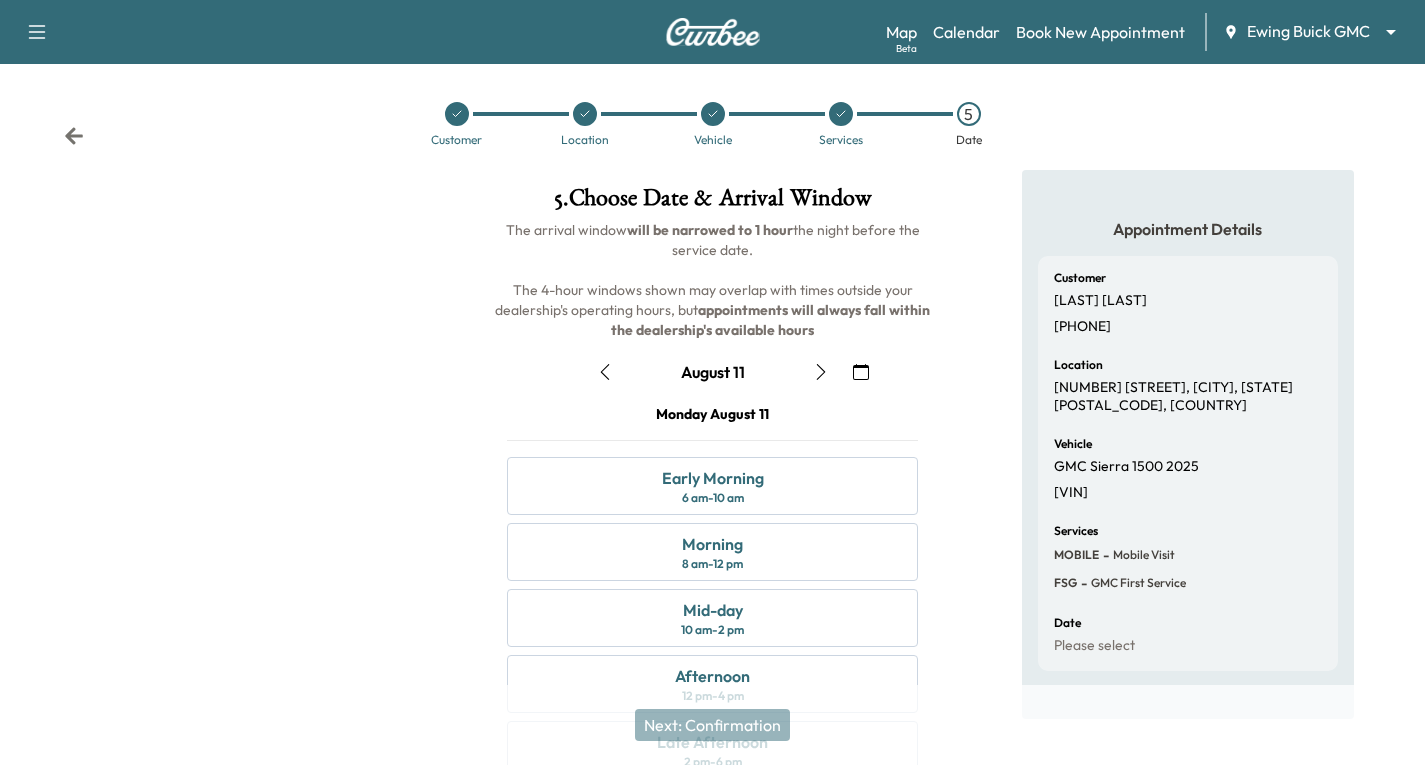 scroll, scrollTop: 236, scrollLeft: 0, axis: vertical 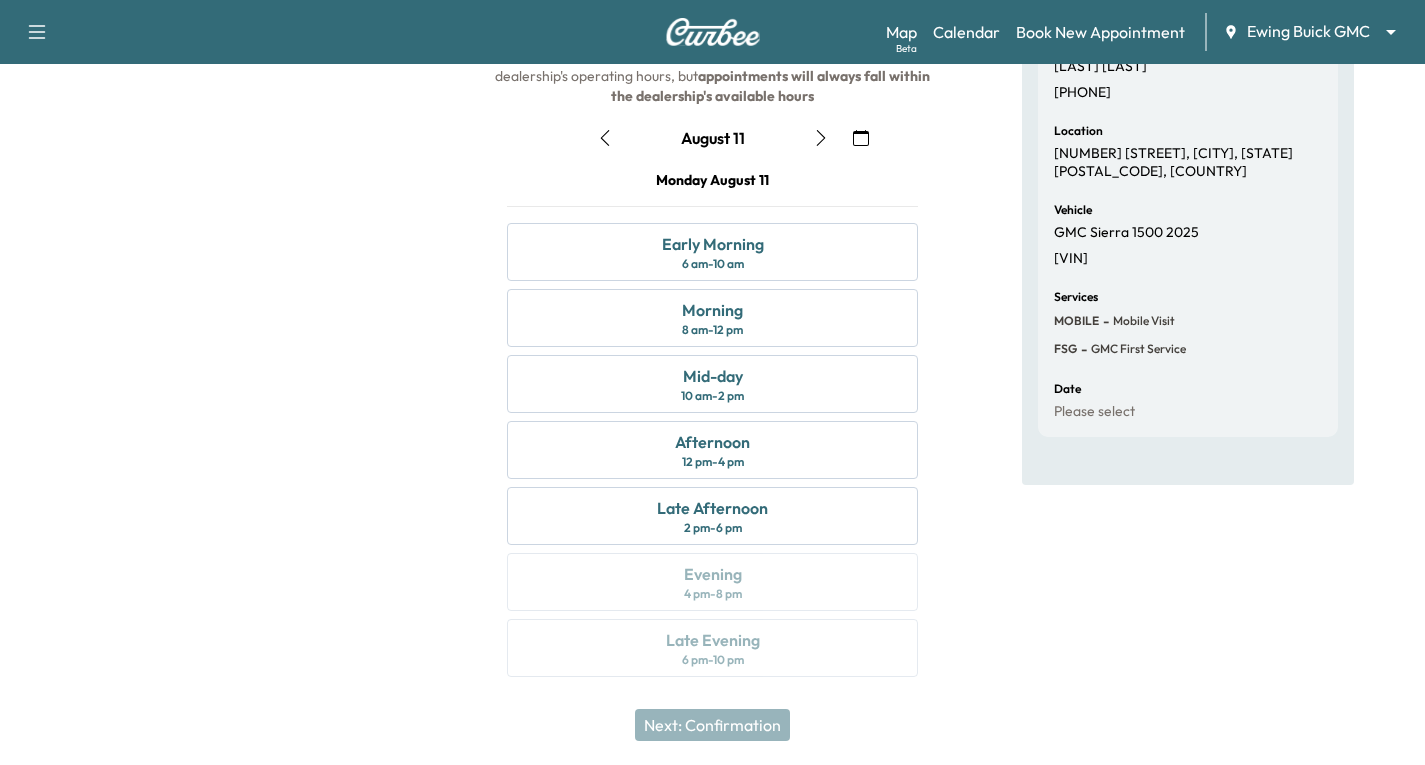 click 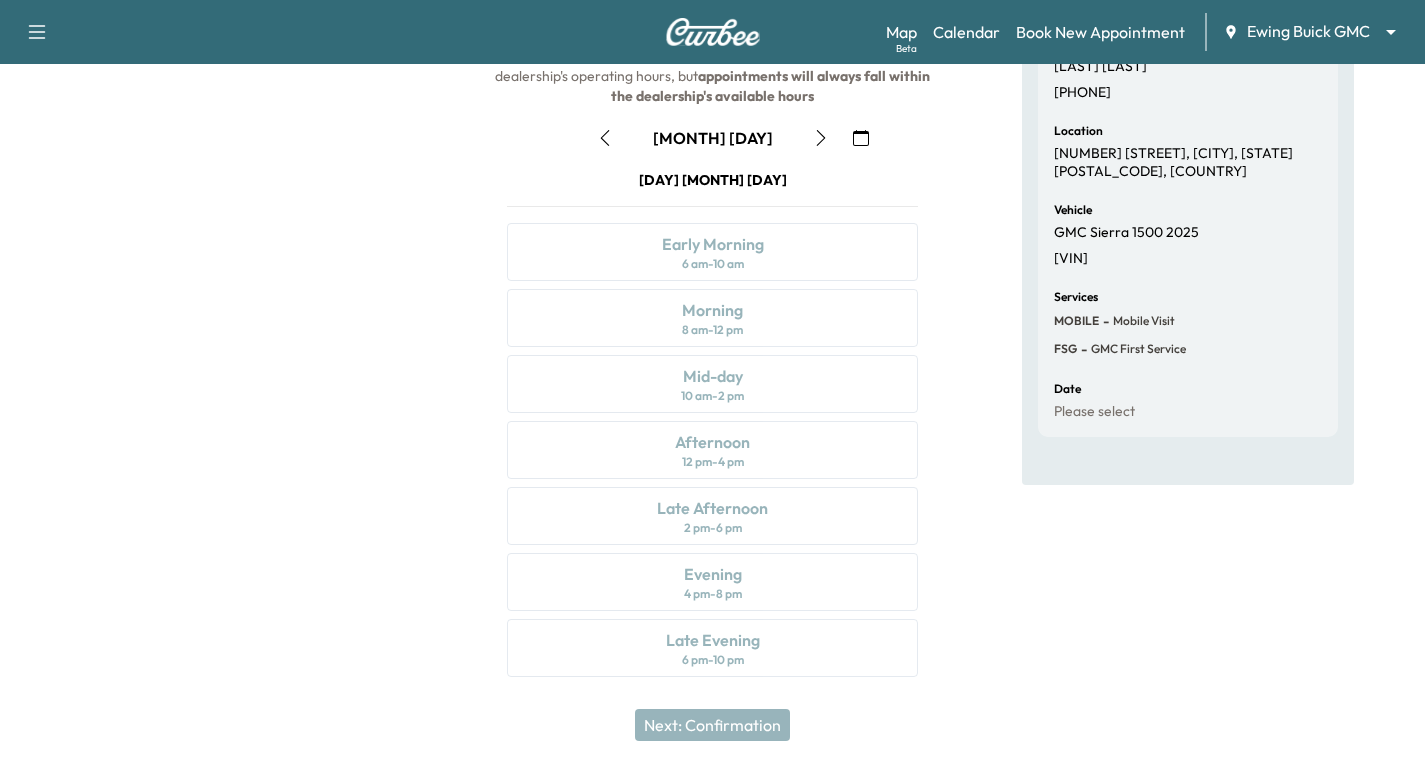 click 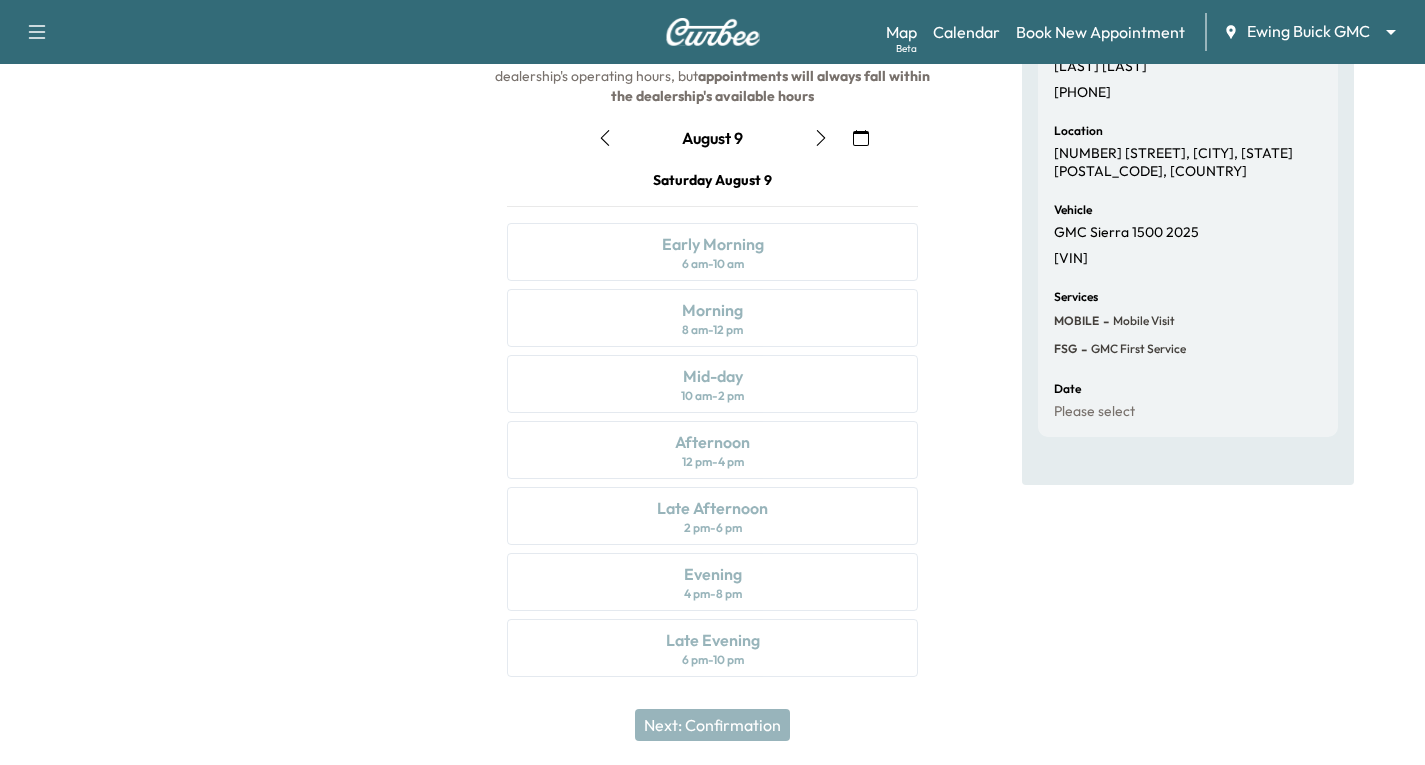 click 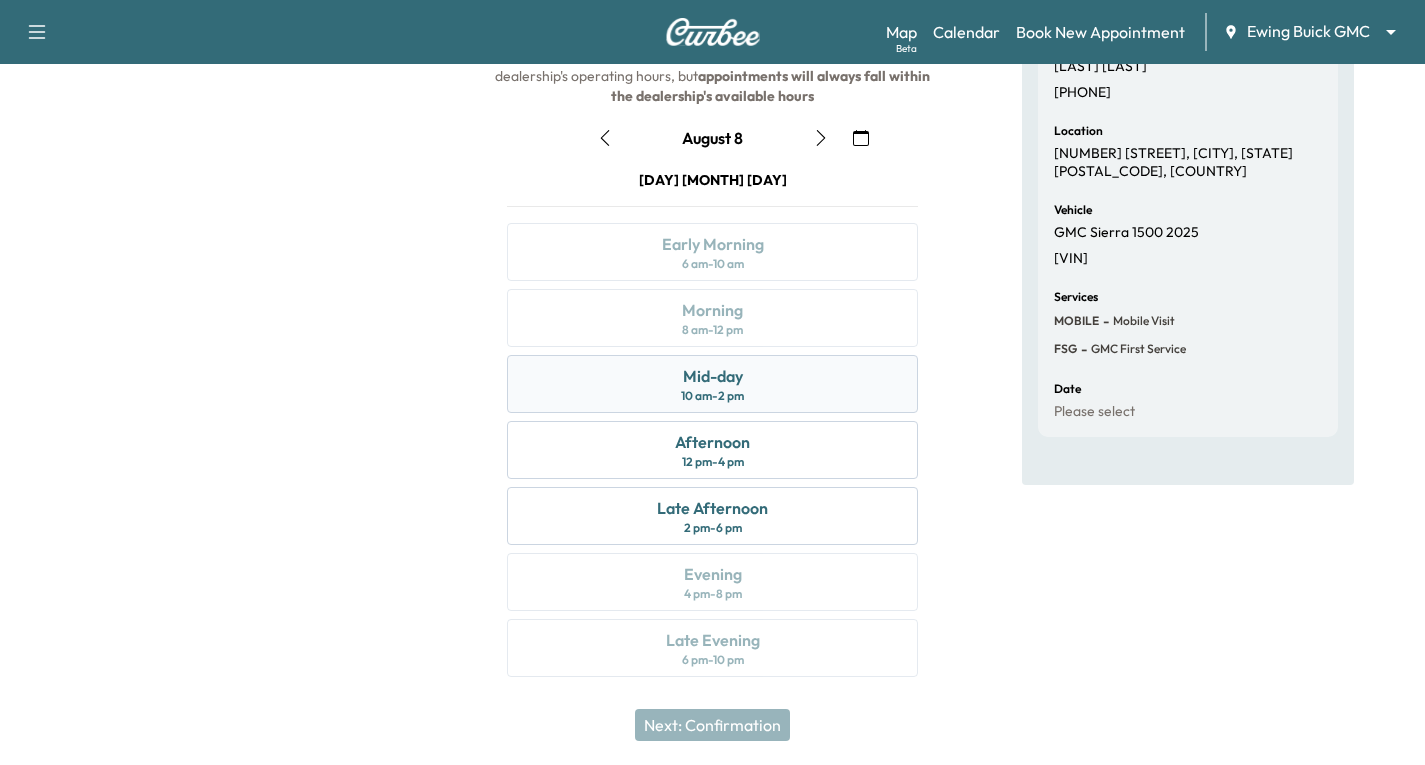 click on "[TIME] [TIME_RANGE]" at bounding box center (712, 384) 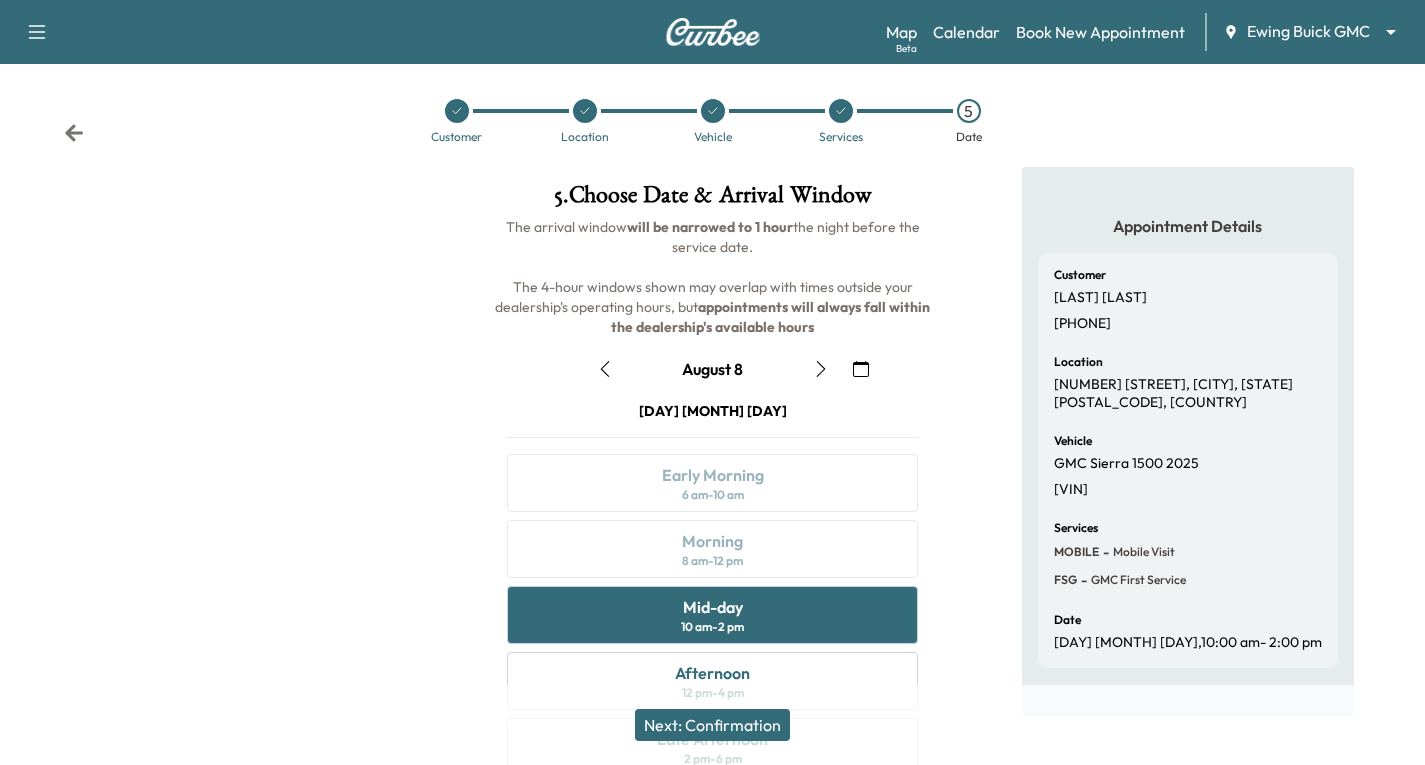 scroll, scrollTop: 0, scrollLeft: 0, axis: both 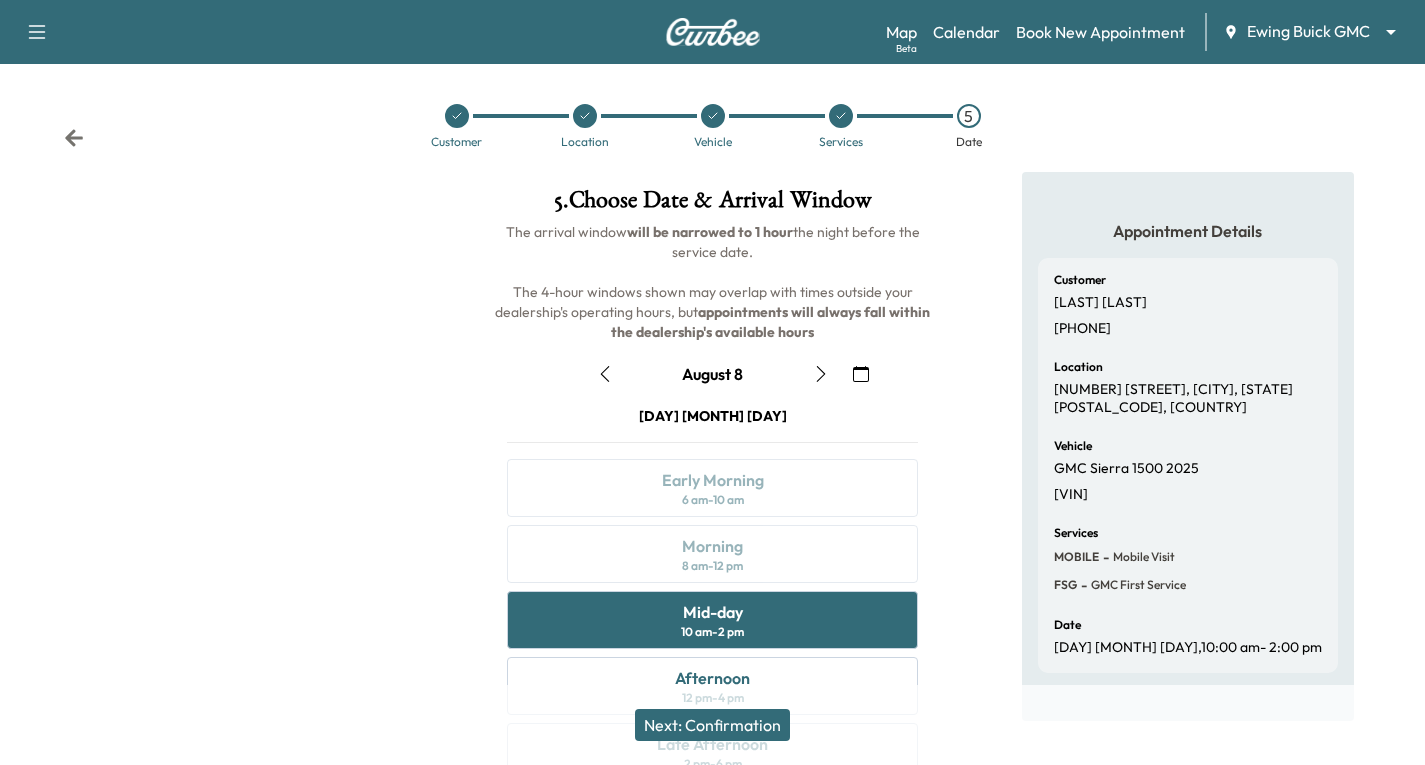click 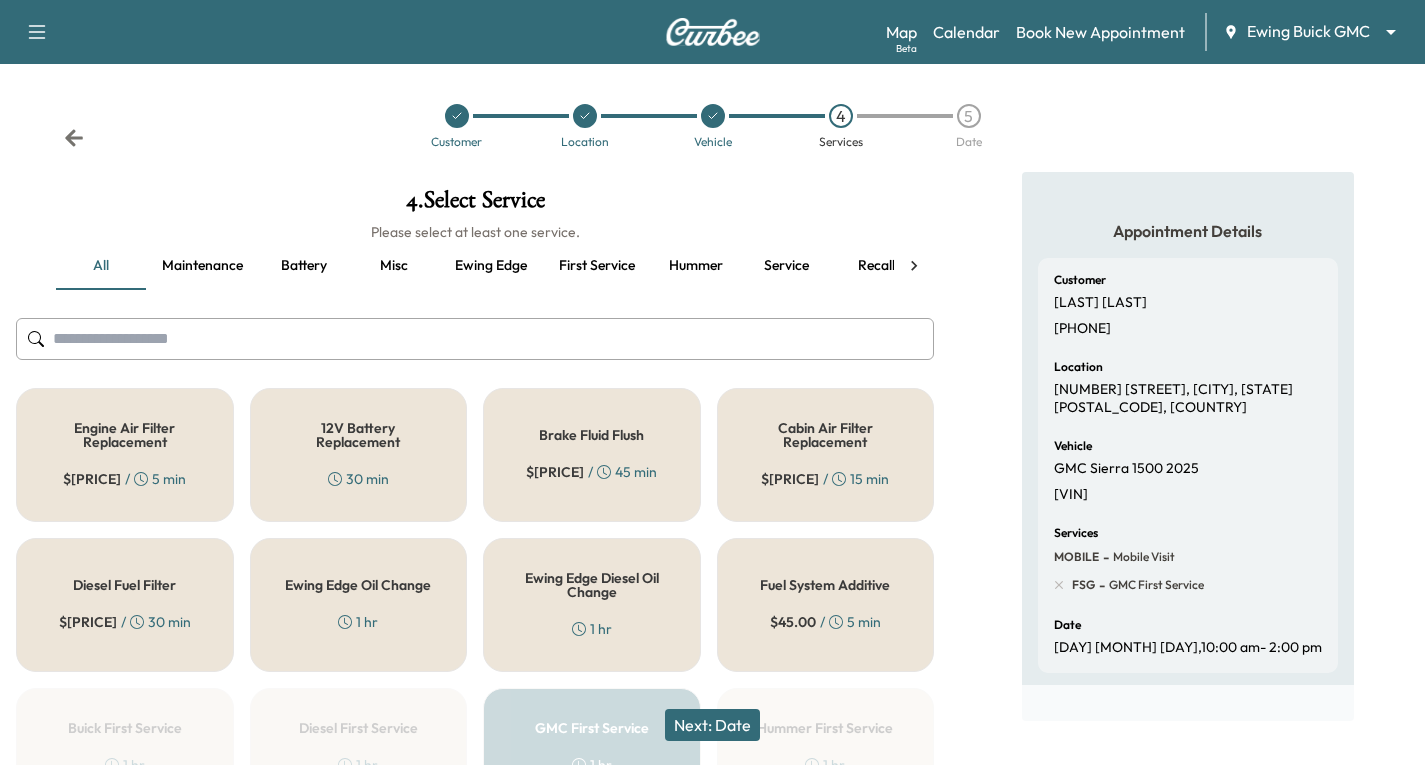 click 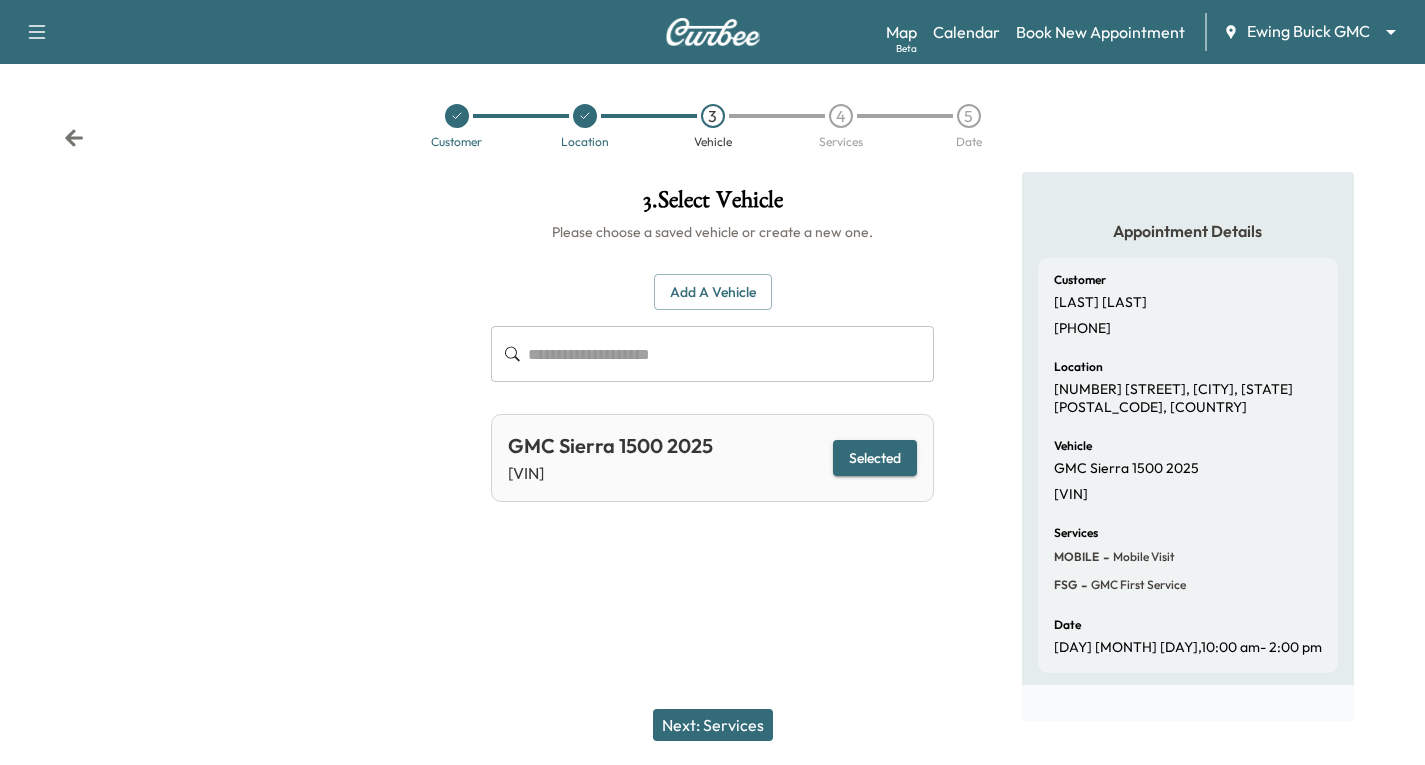 click 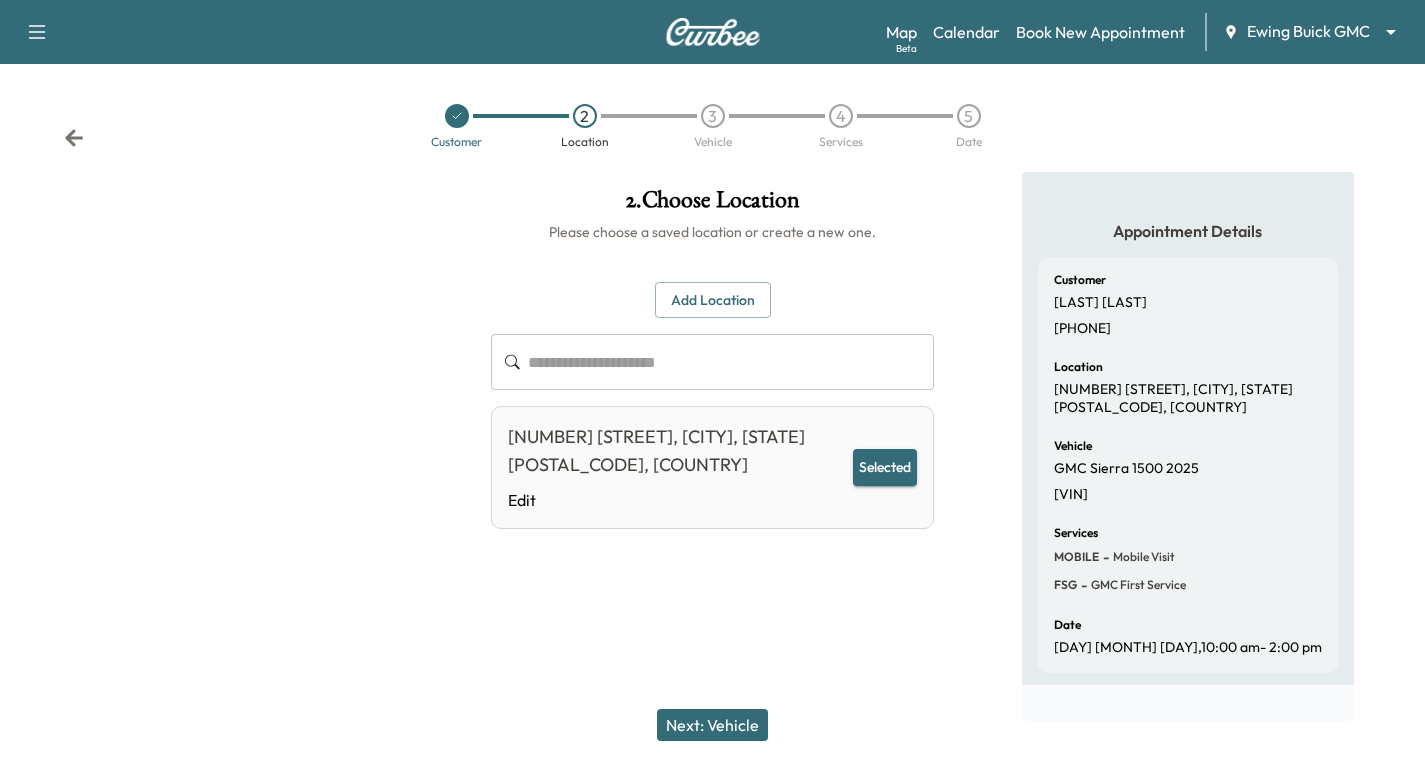 click on "Add Location" at bounding box center [713, 300] 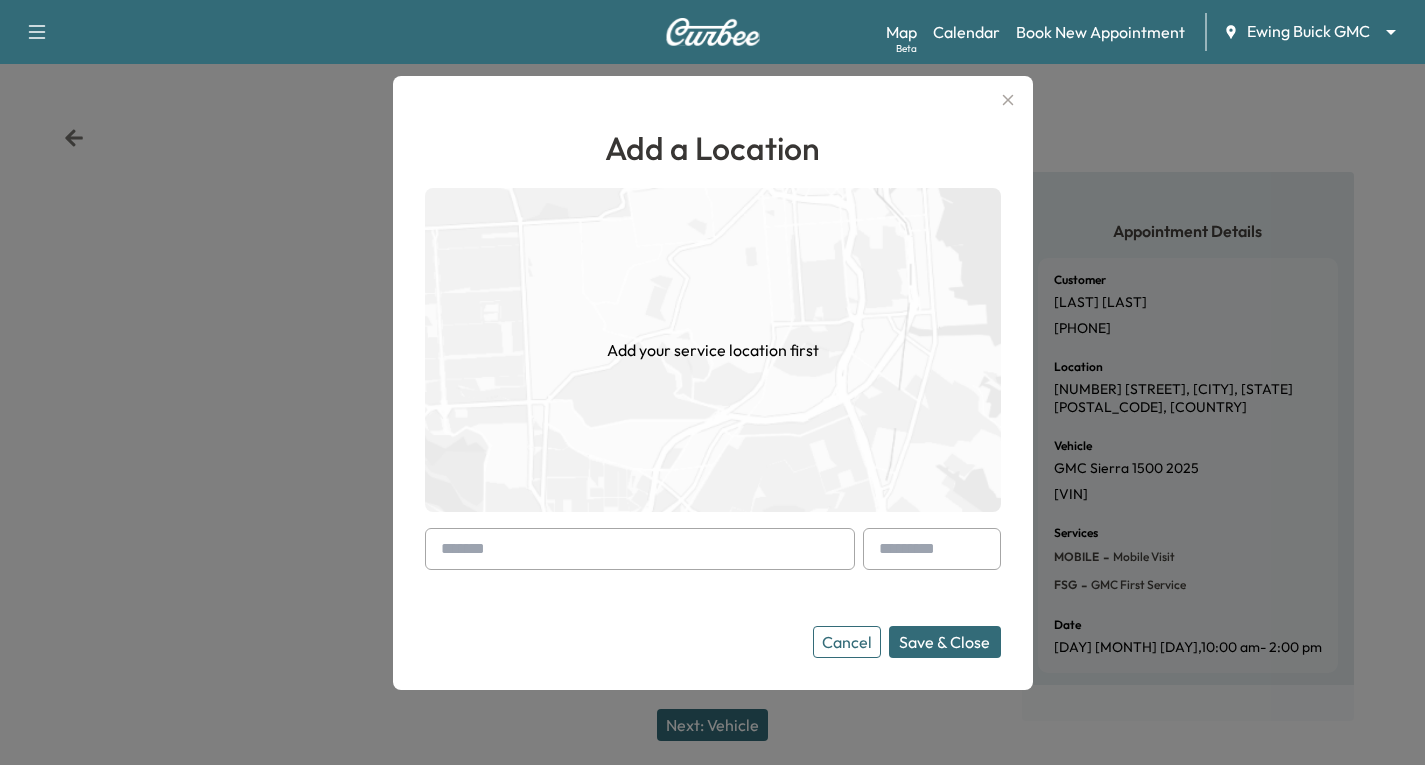 click at bounding box center (445, 549) 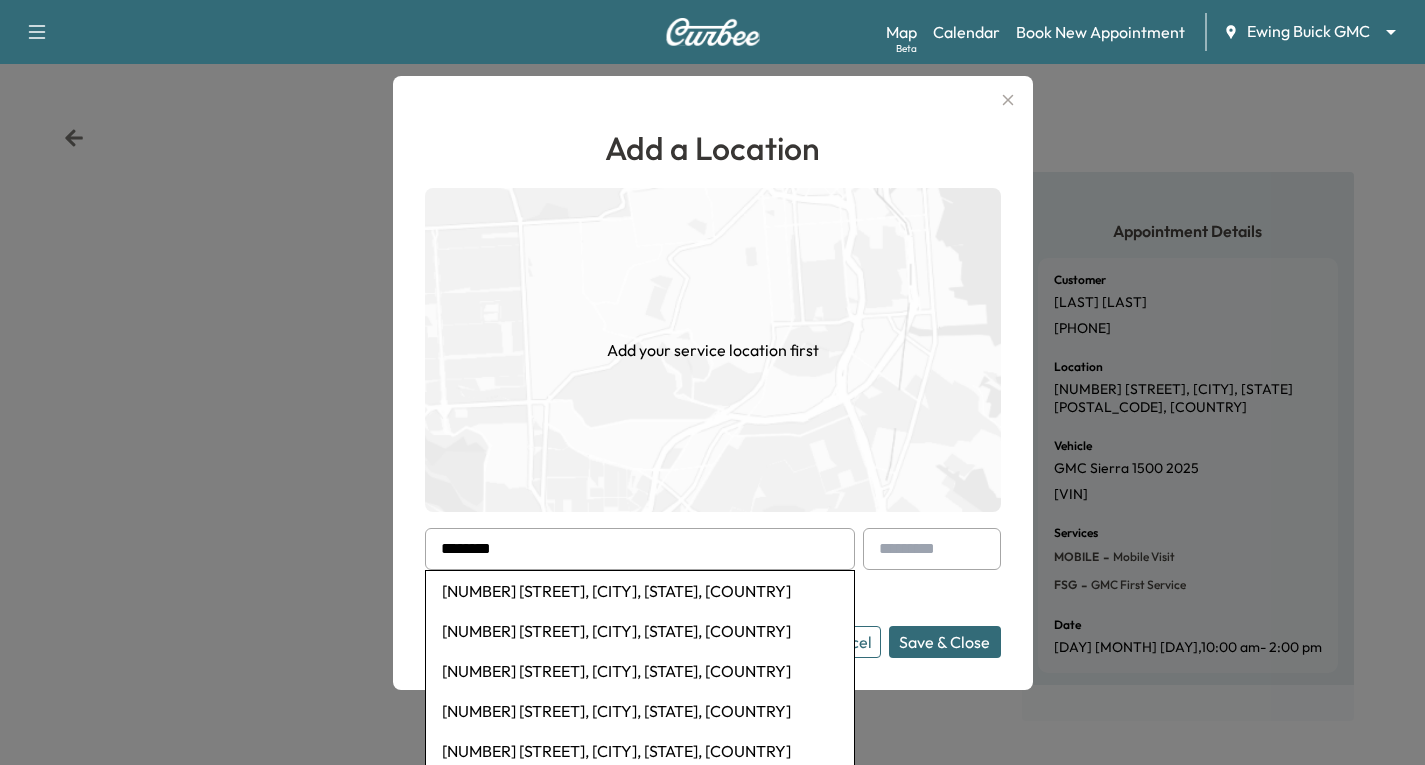click on "[NUMBER] [STREET], [CITY], [STATE], [COUNTRY]" at bounding box center [640, 591] 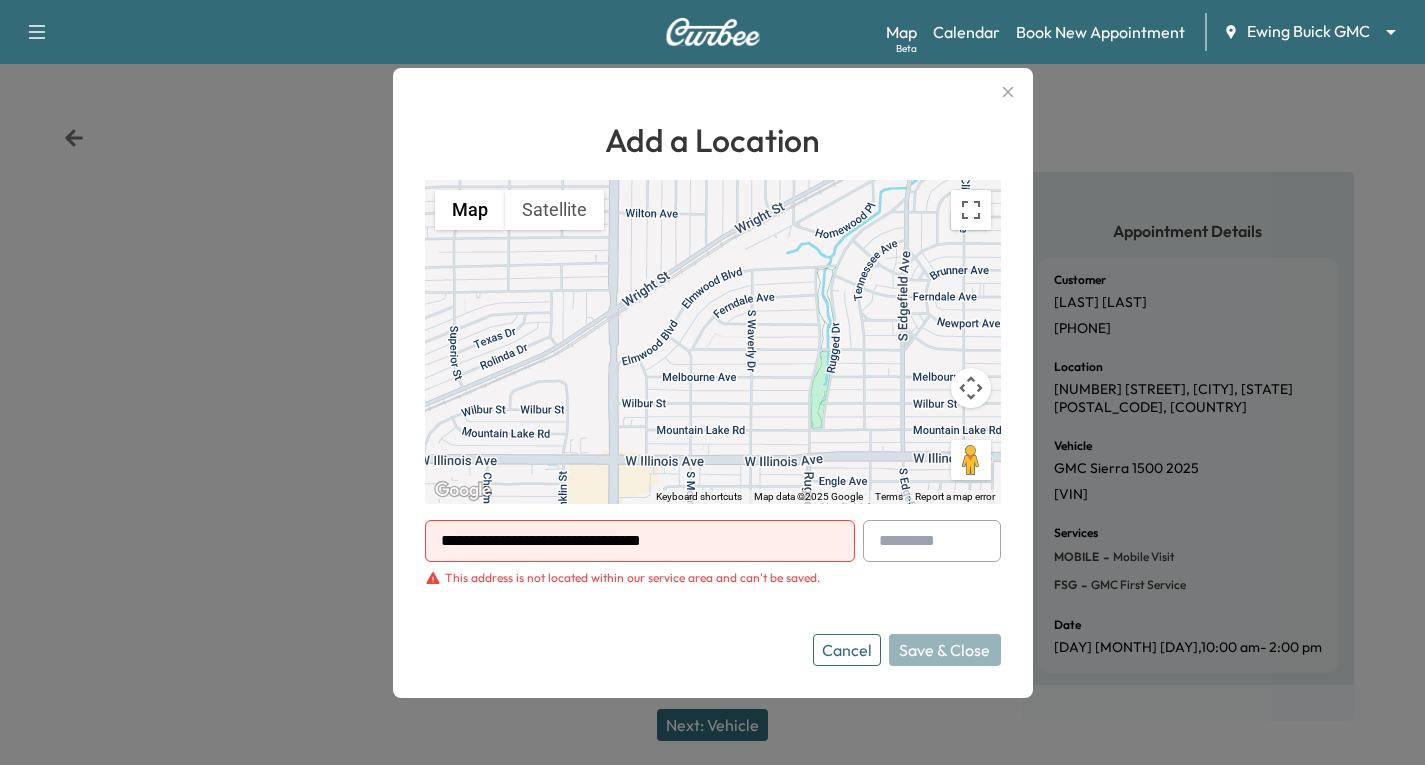 click 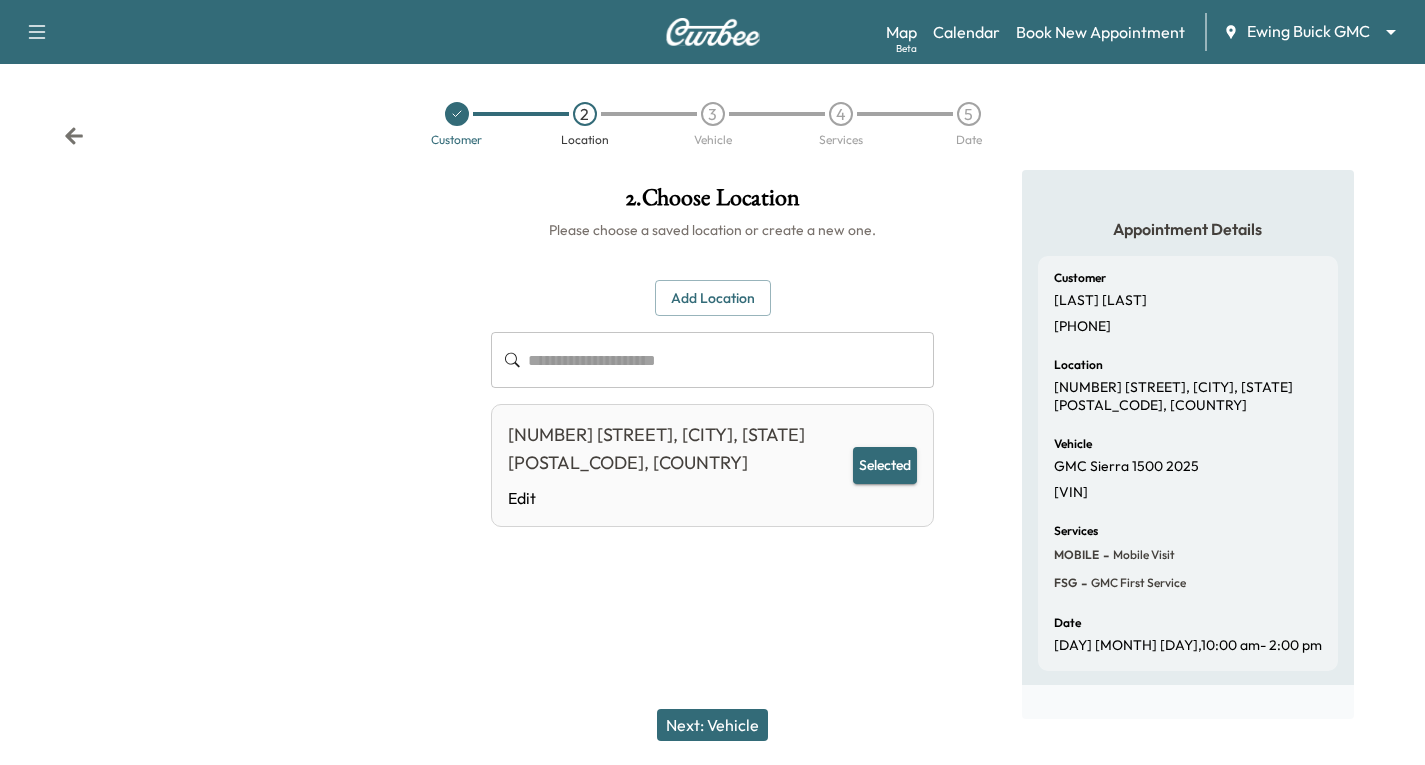 scroll, scrollTop: 0, scrollLeft: 0, axis: both 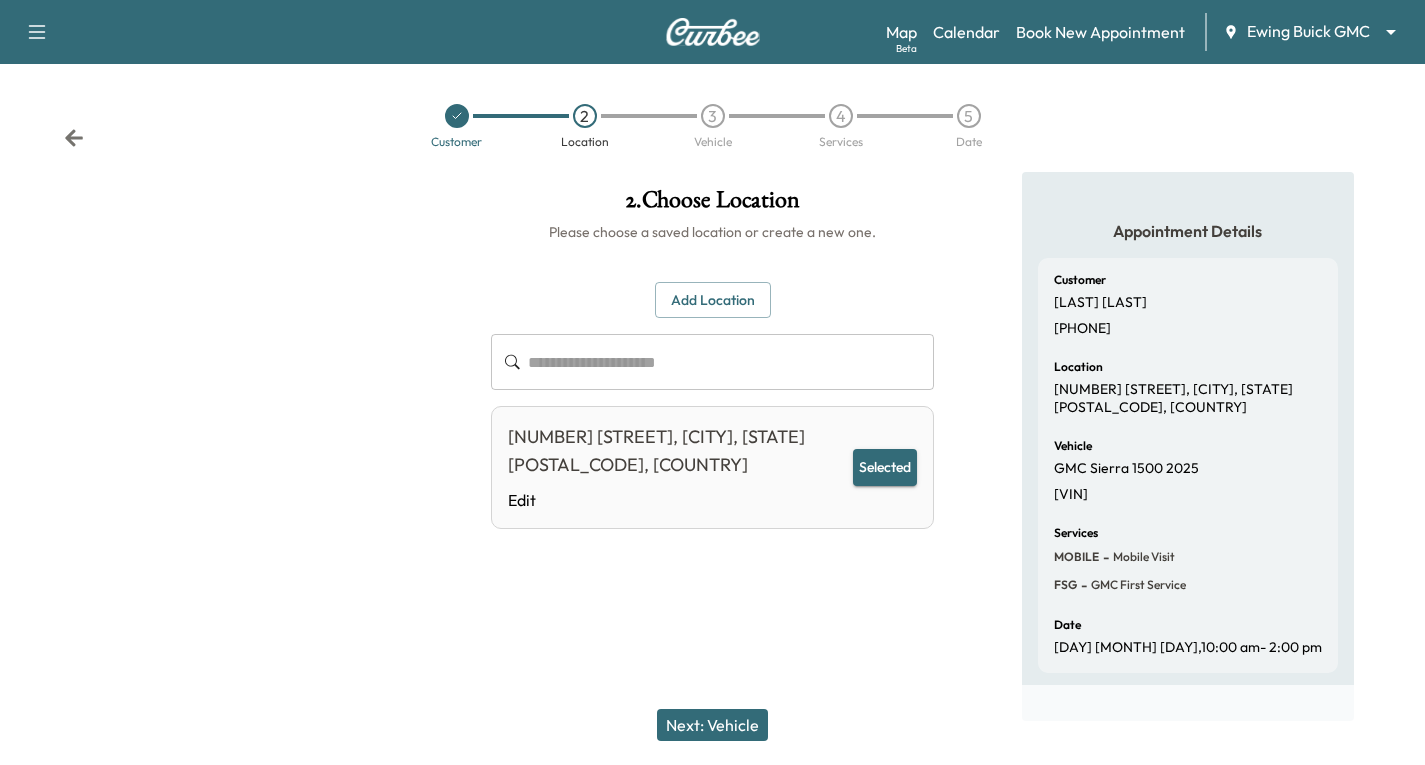 click on "Next: Vehicle" at bounding box center [712, 725] 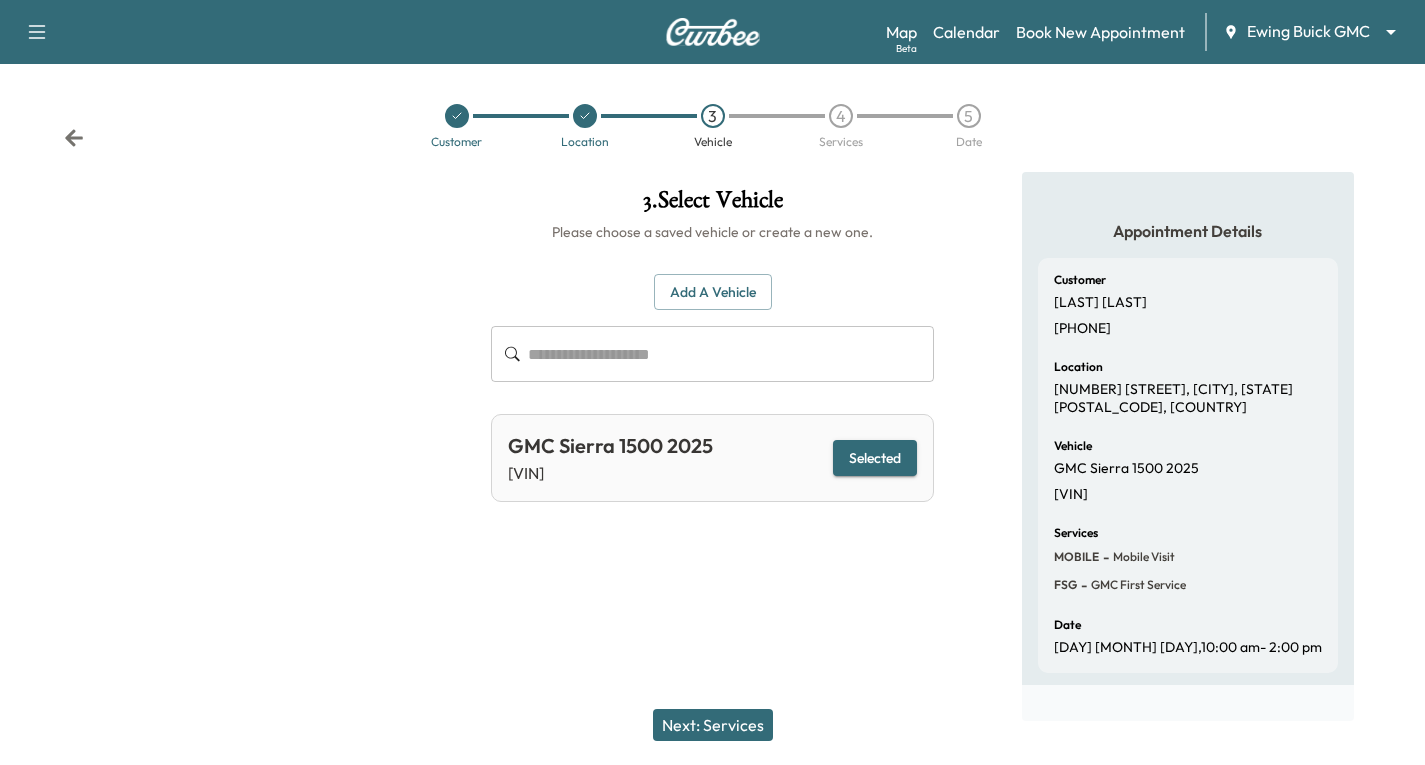 click on "Next: Services" at bounding box center (713, 725) 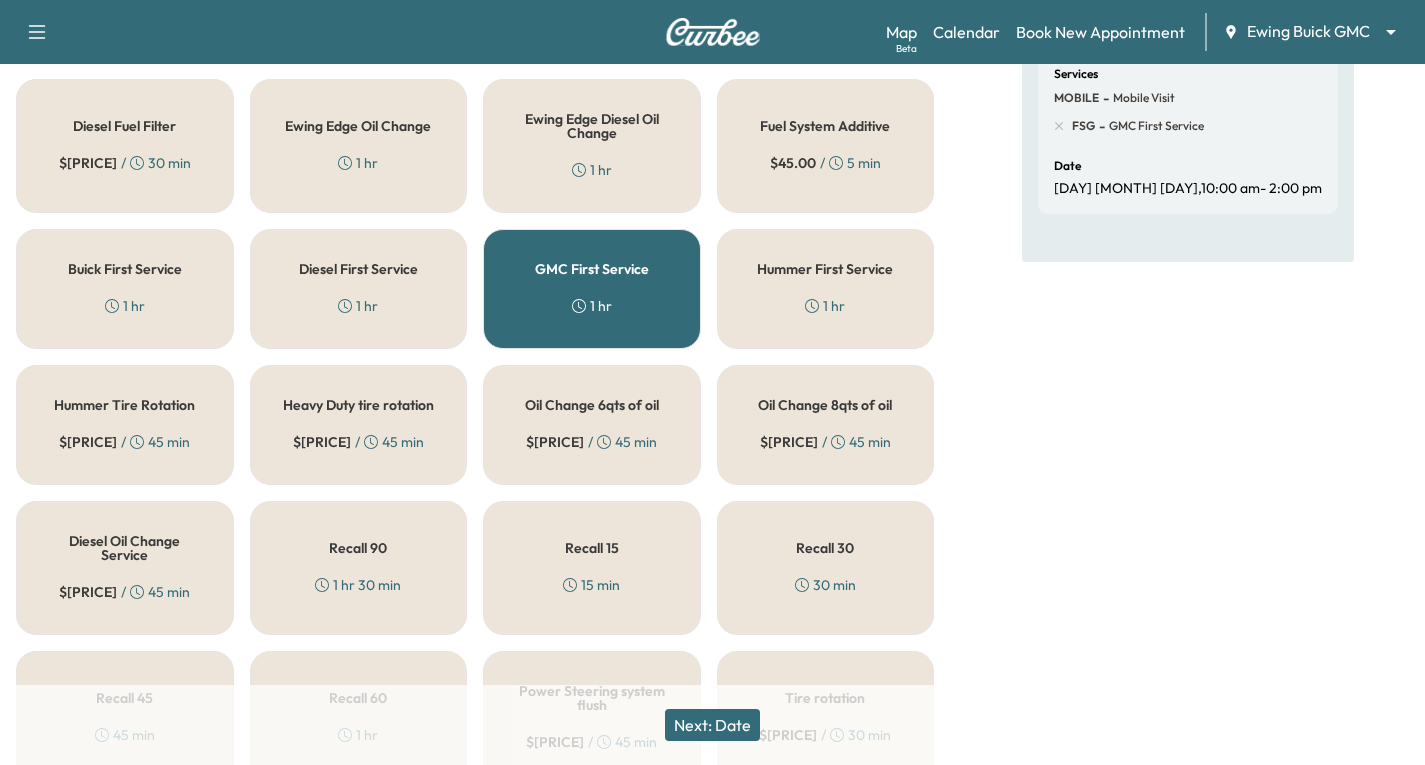 scroll, scrollTop: 500, scrollLeft: 0, axis: vertical 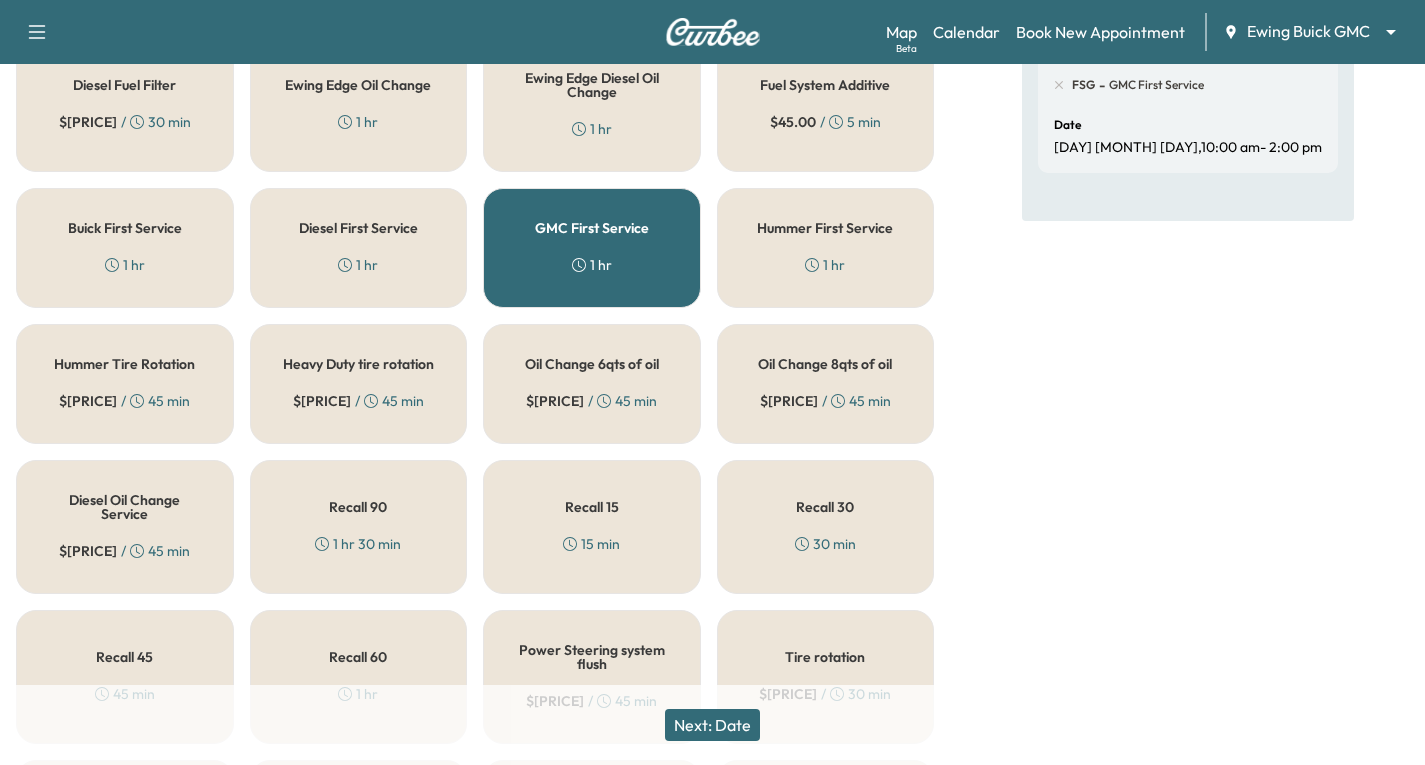 click on "Next: Date" at bounding box center (712, 725) 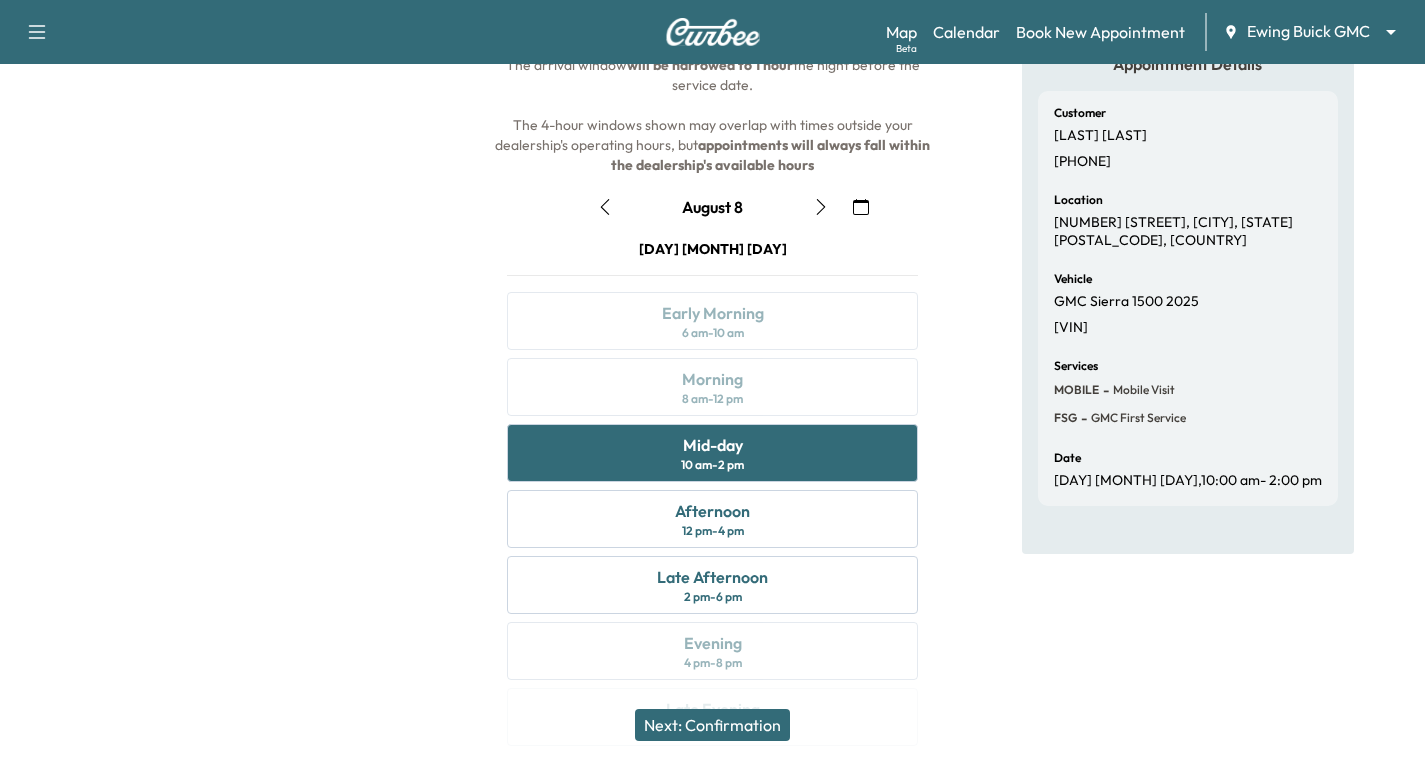 scroll, scrollTop: 200, scrollLeft: 0, axis: vertical 